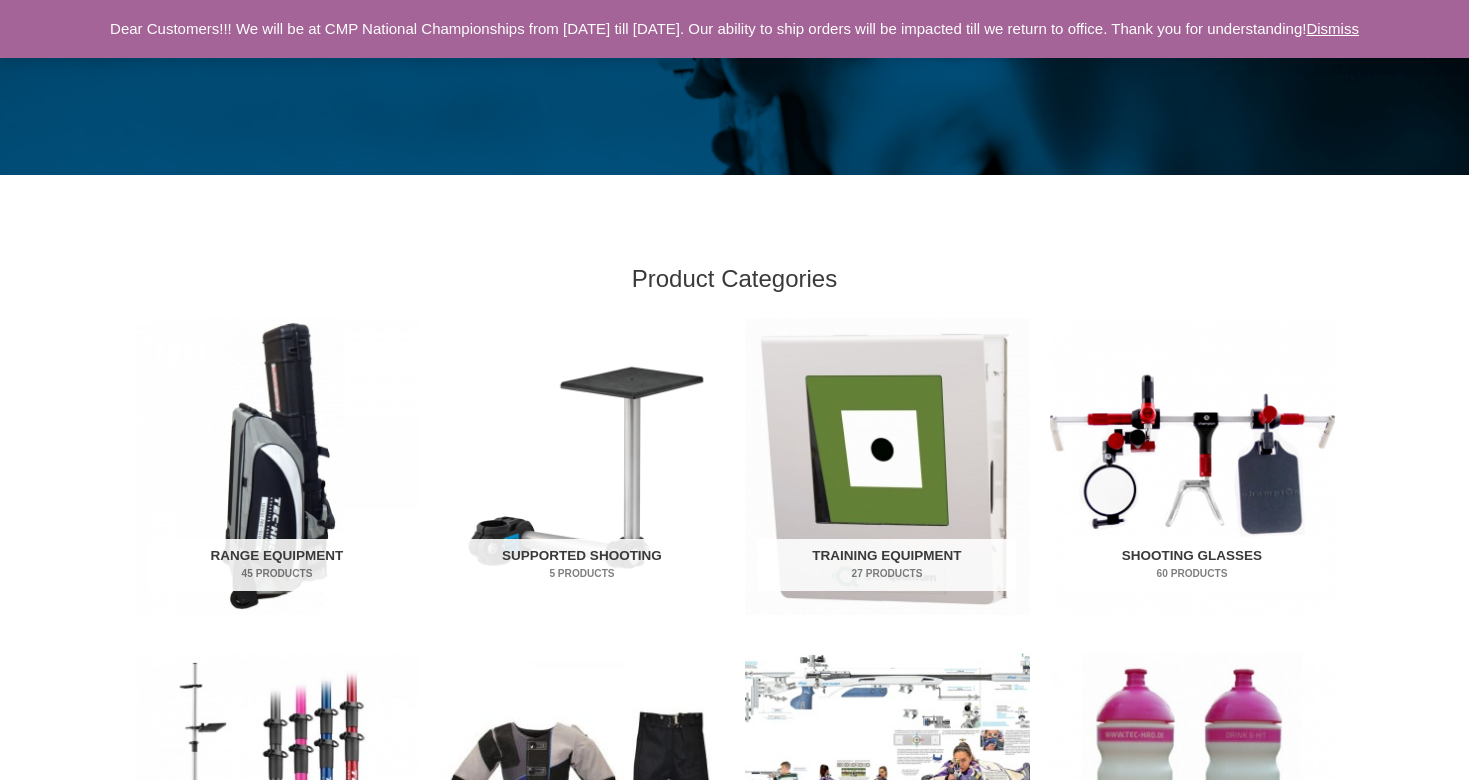 scroll, scrollTop: 363, scrollLeft: 0, axis: vertical 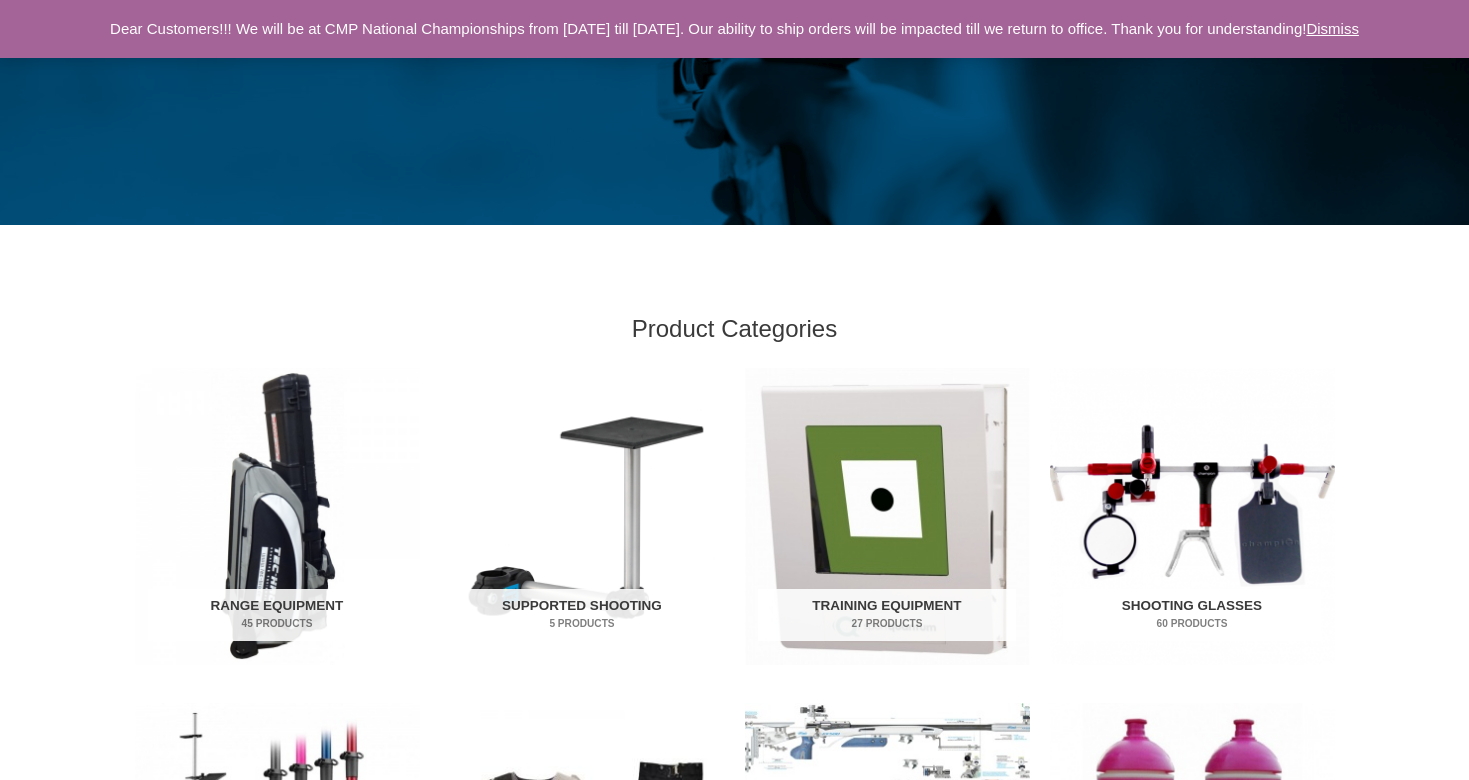 click on "Dismiss" at bounding box center [1332, 28] 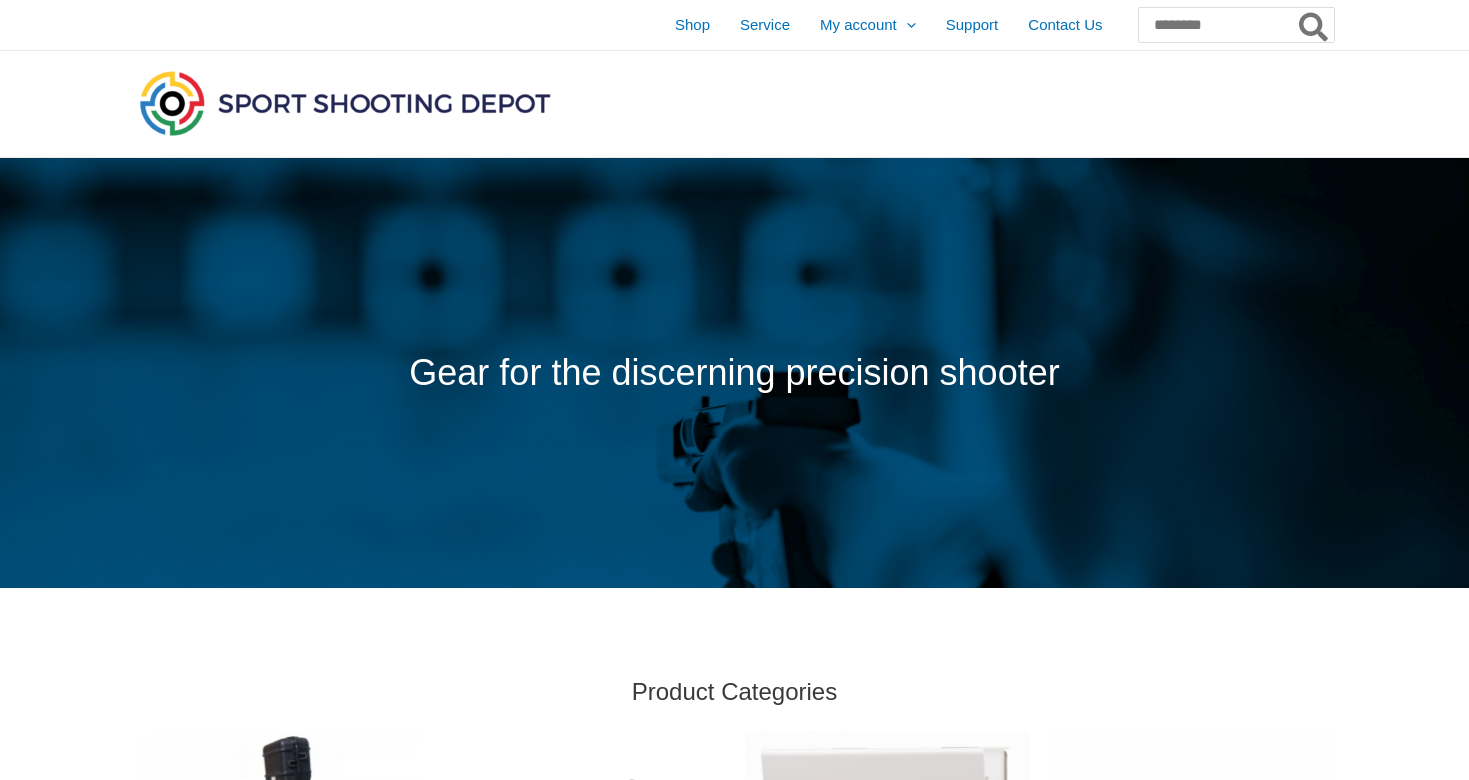 scroll, scrollTop: -1, scrollLeft: 0, axis: vertical 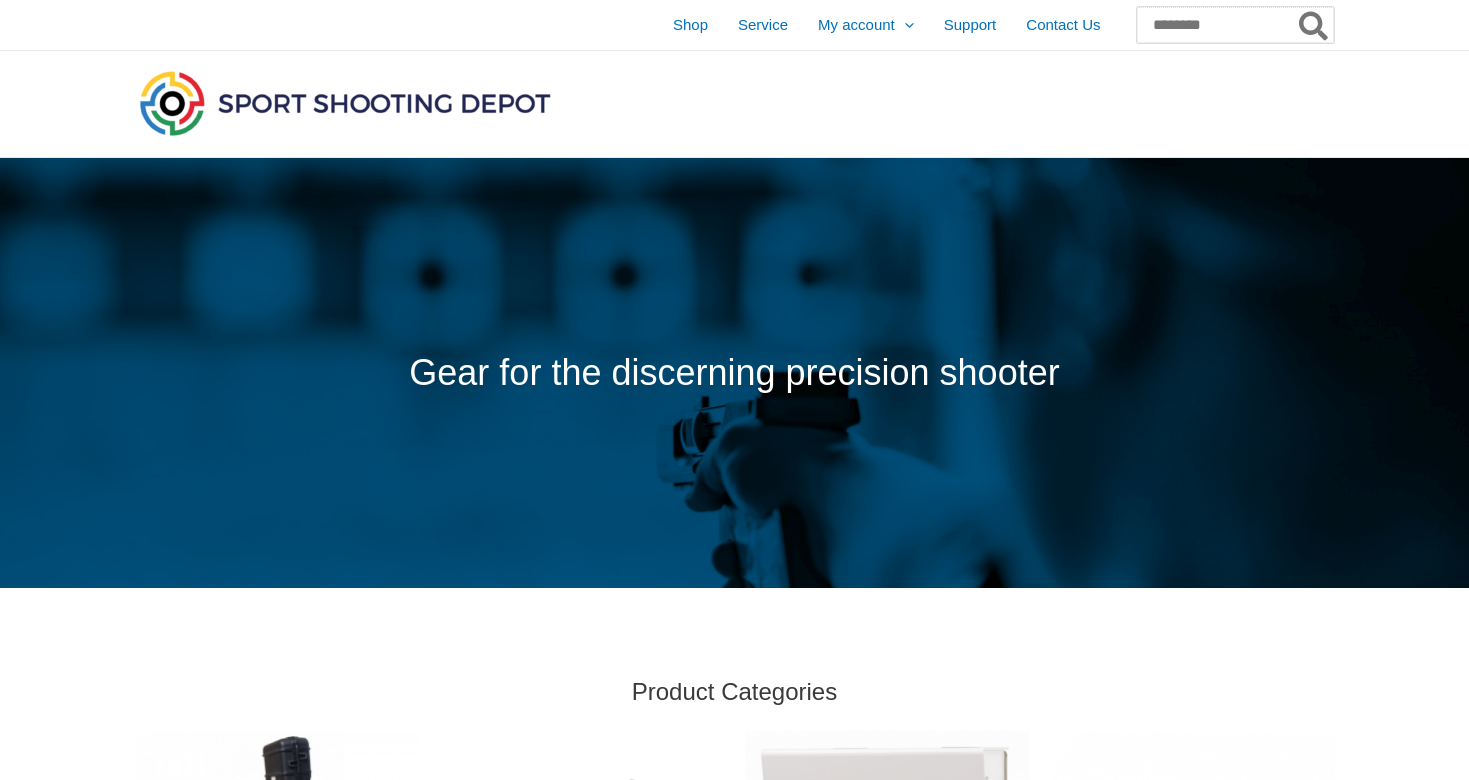click on "Search for:" at bounding box center (1235, 25) 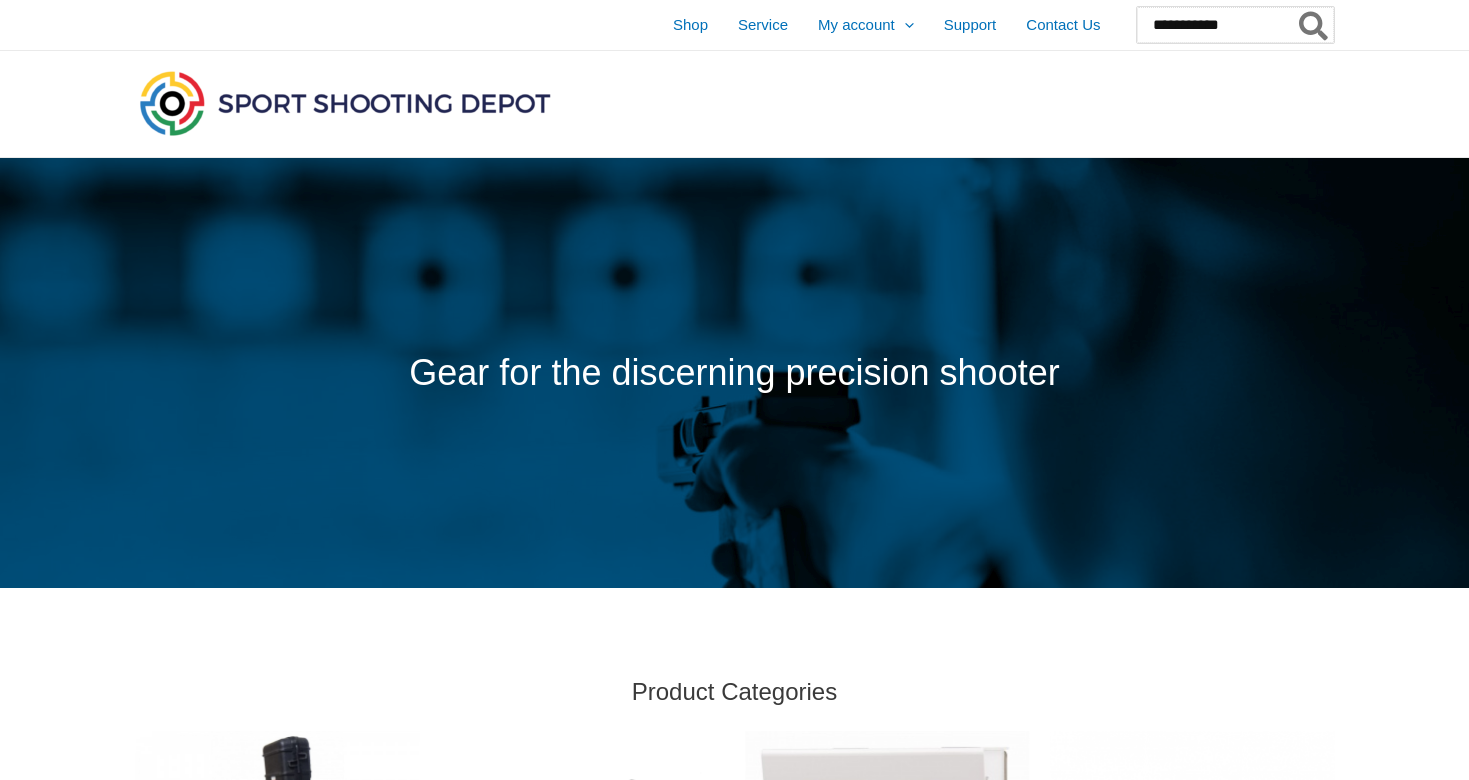 type on "**********" 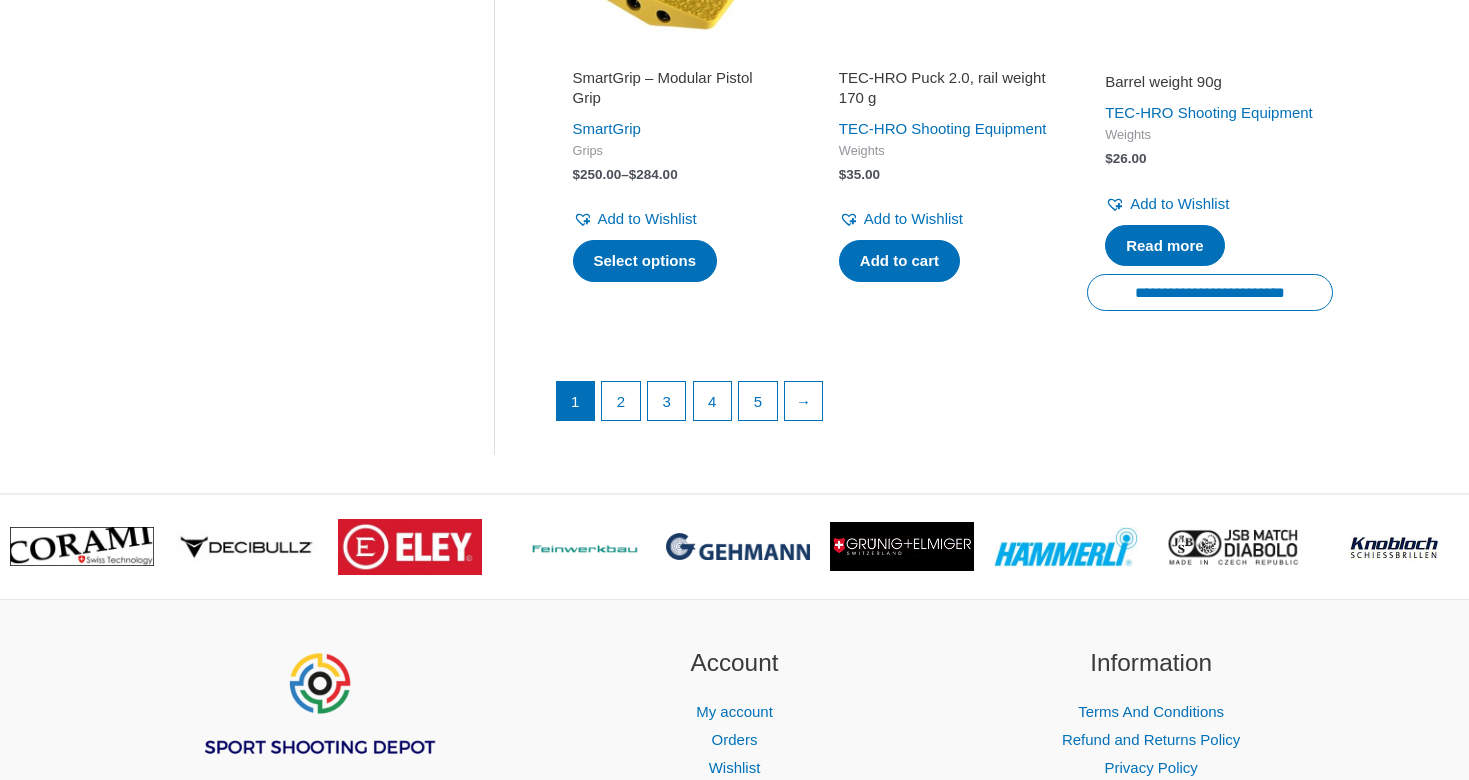 scroll, scrollTop: 2976, scrollLeft: 0, axis: vertical 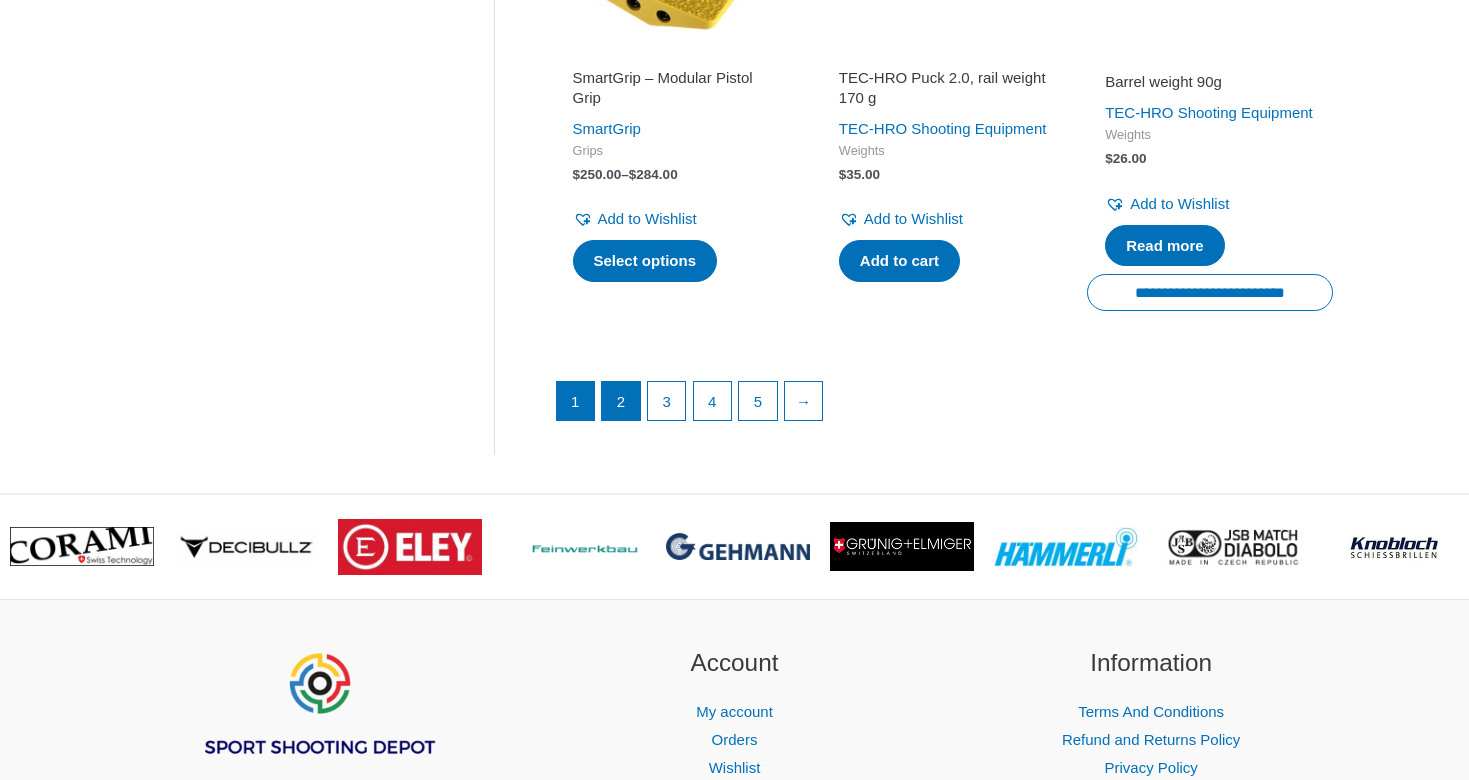 click on "2" at bounding box center (621, 401) 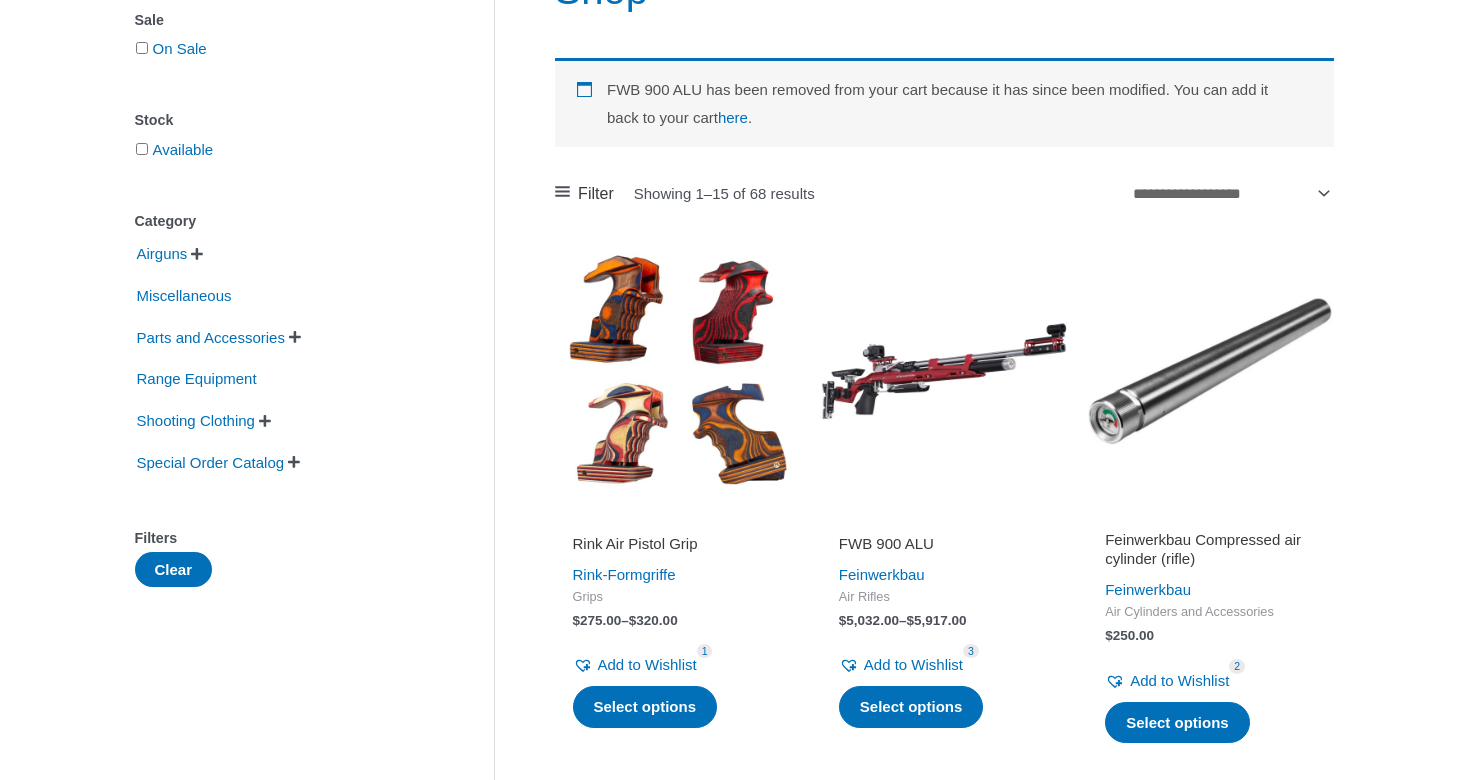 scroll, scrollTop: 370, scrollLeft: 0, axis: vertical 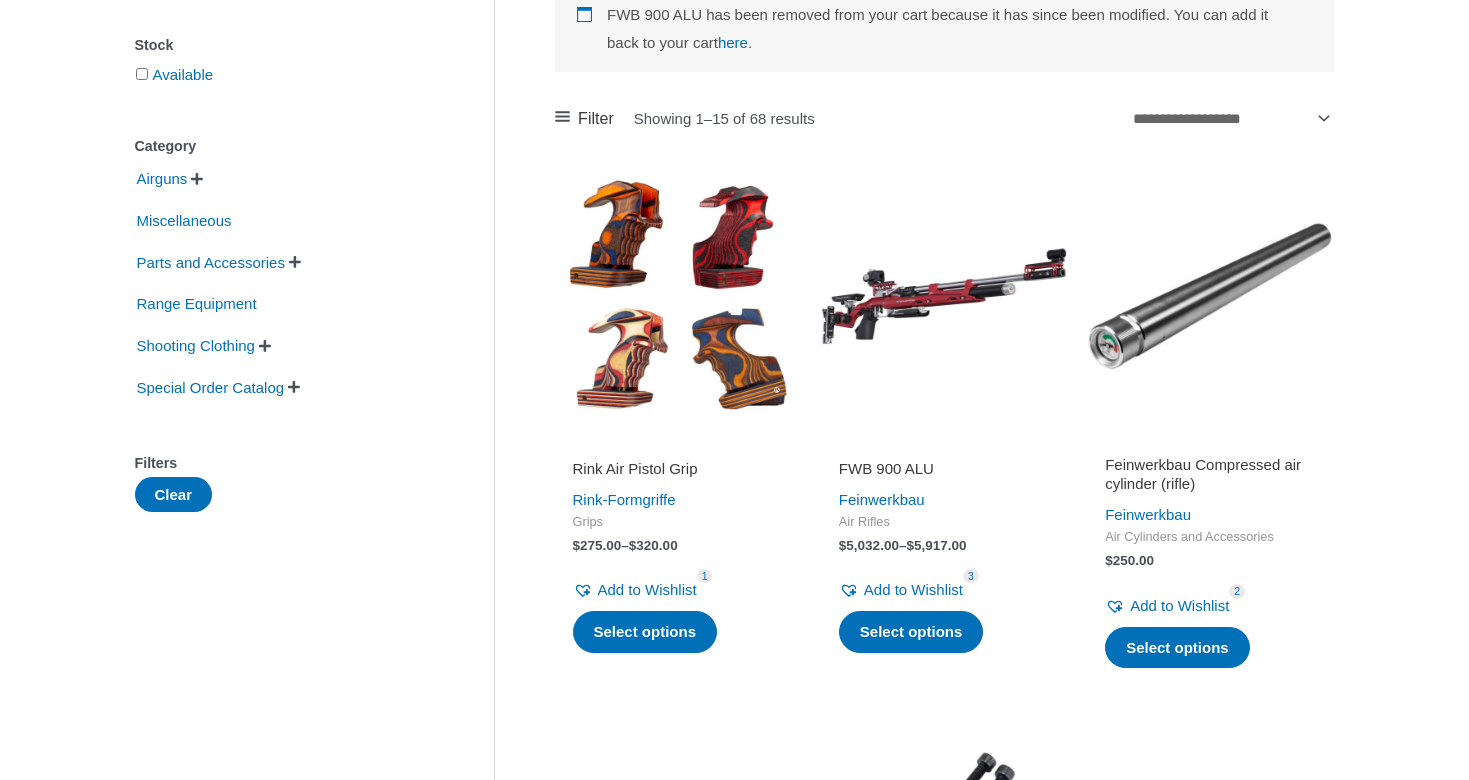 click at bounding box center (944, 296) 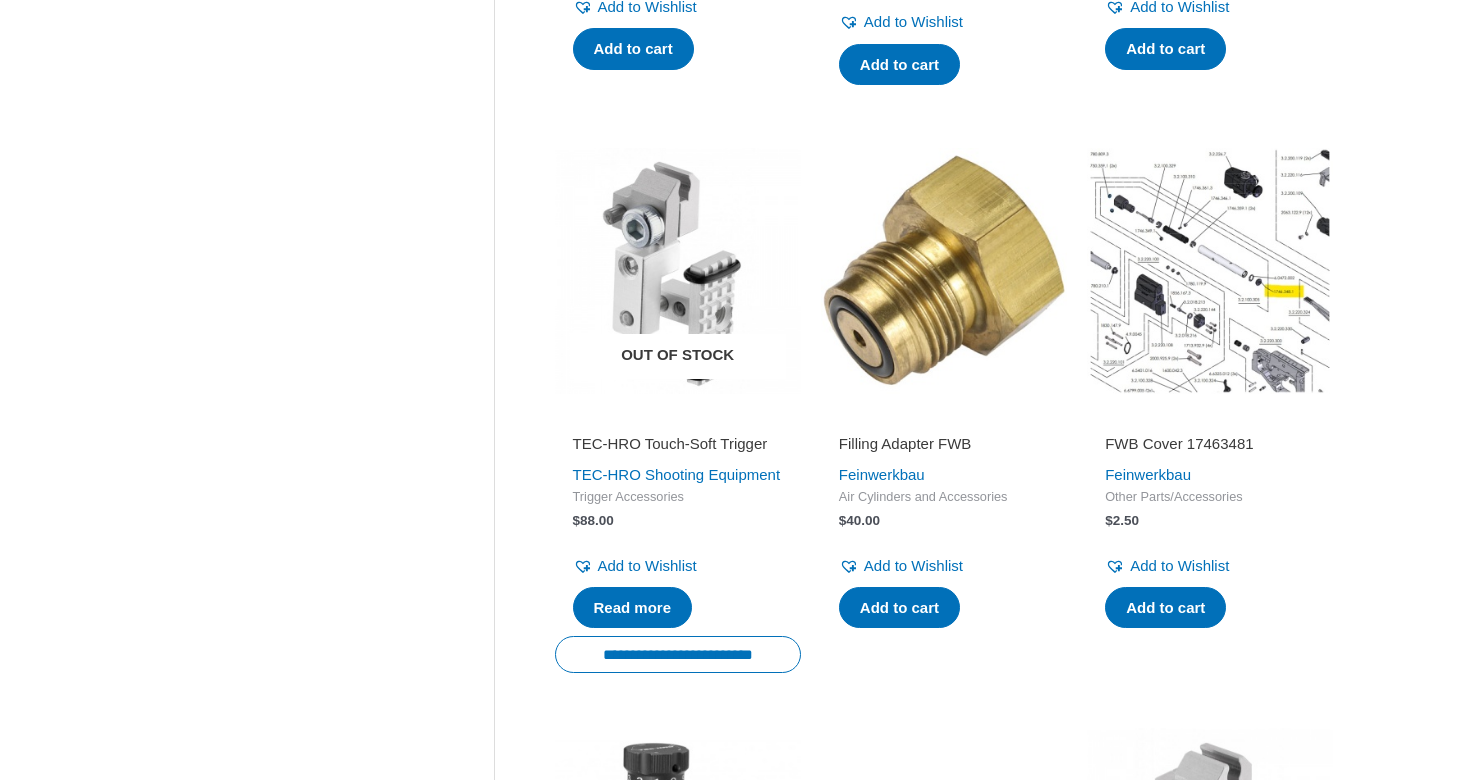 scroll, scrollTop: 1956, scrollLeft: 0, axis: vertical 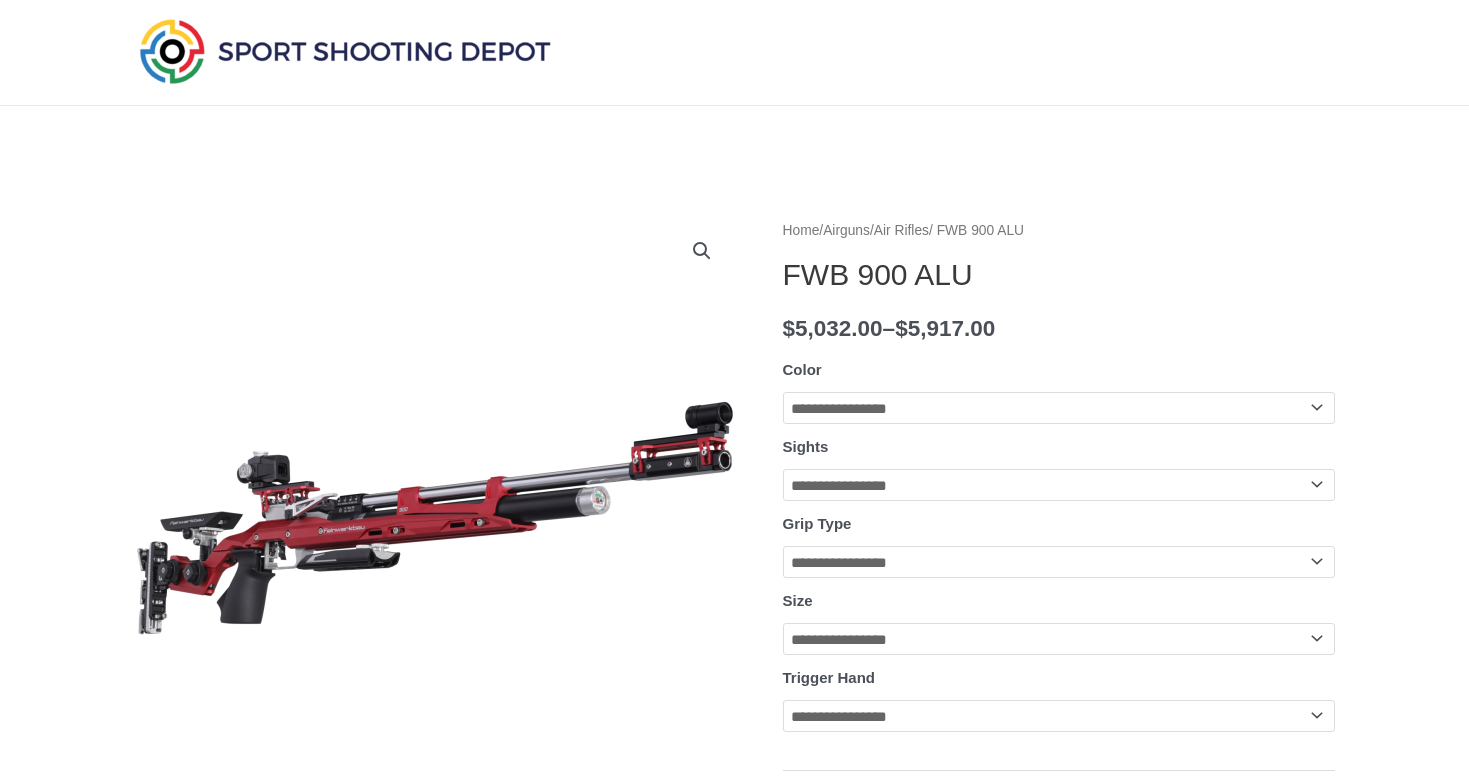 select on "**********" 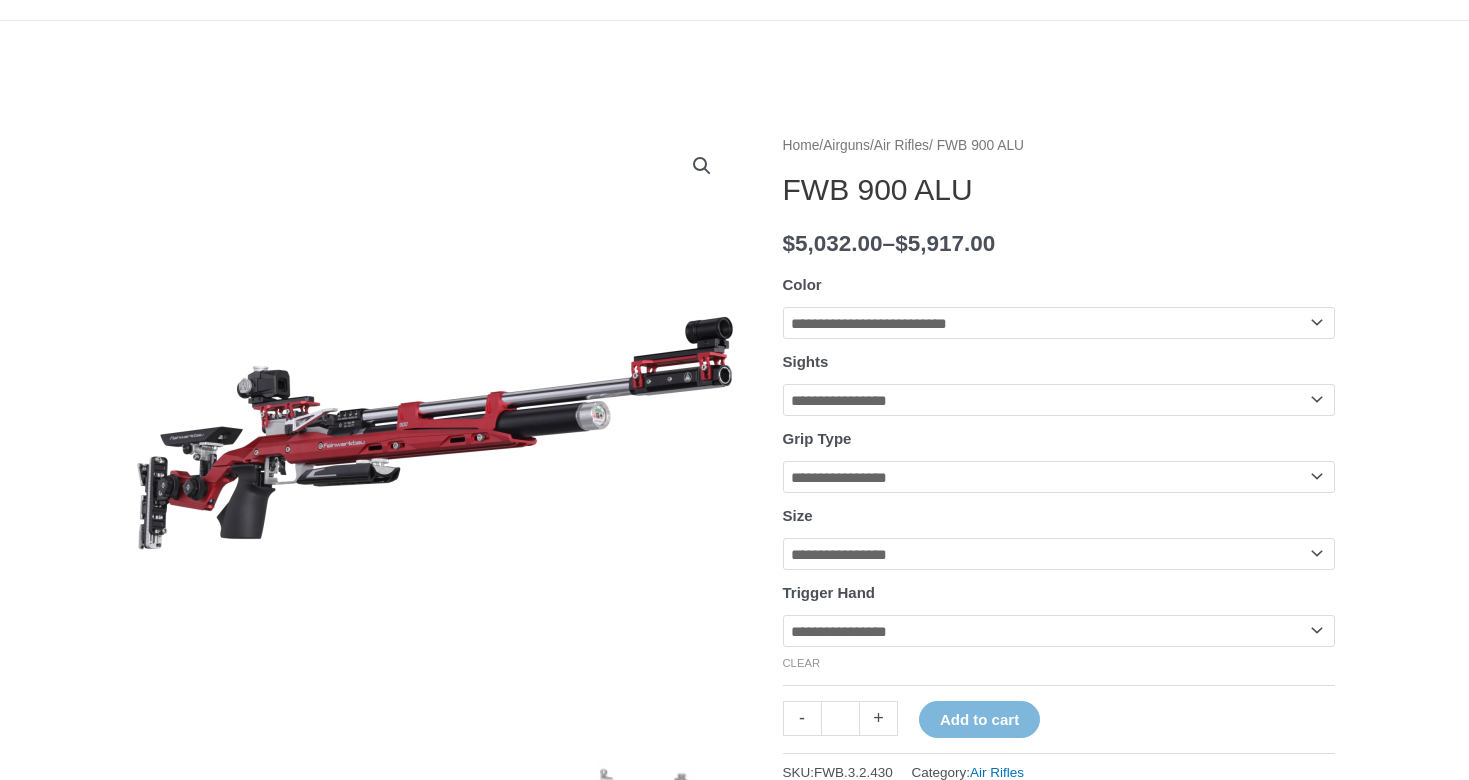 scroll, scrollTop: 145, scrollLeft: 0, axis: vertical 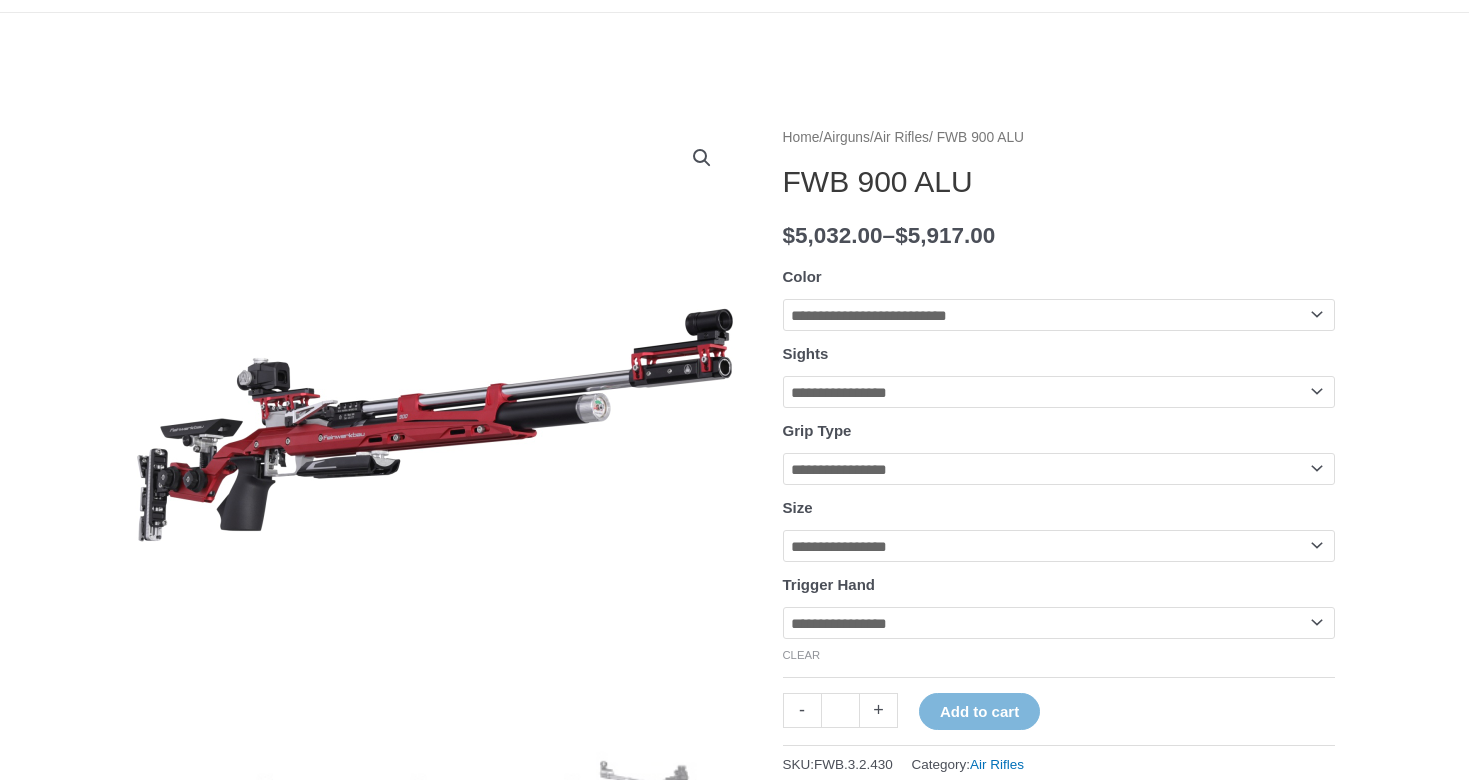 select on "**********" 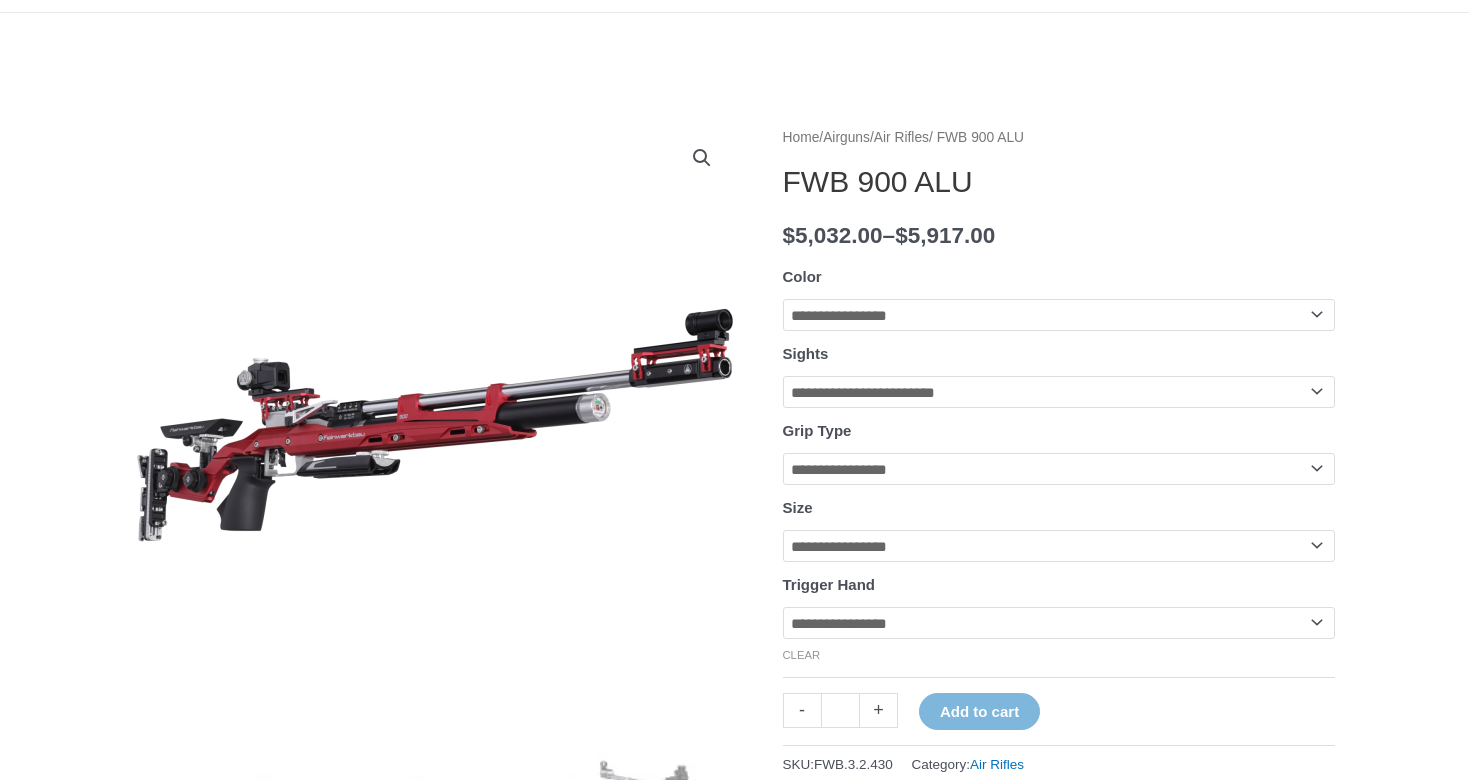 select on "**********" 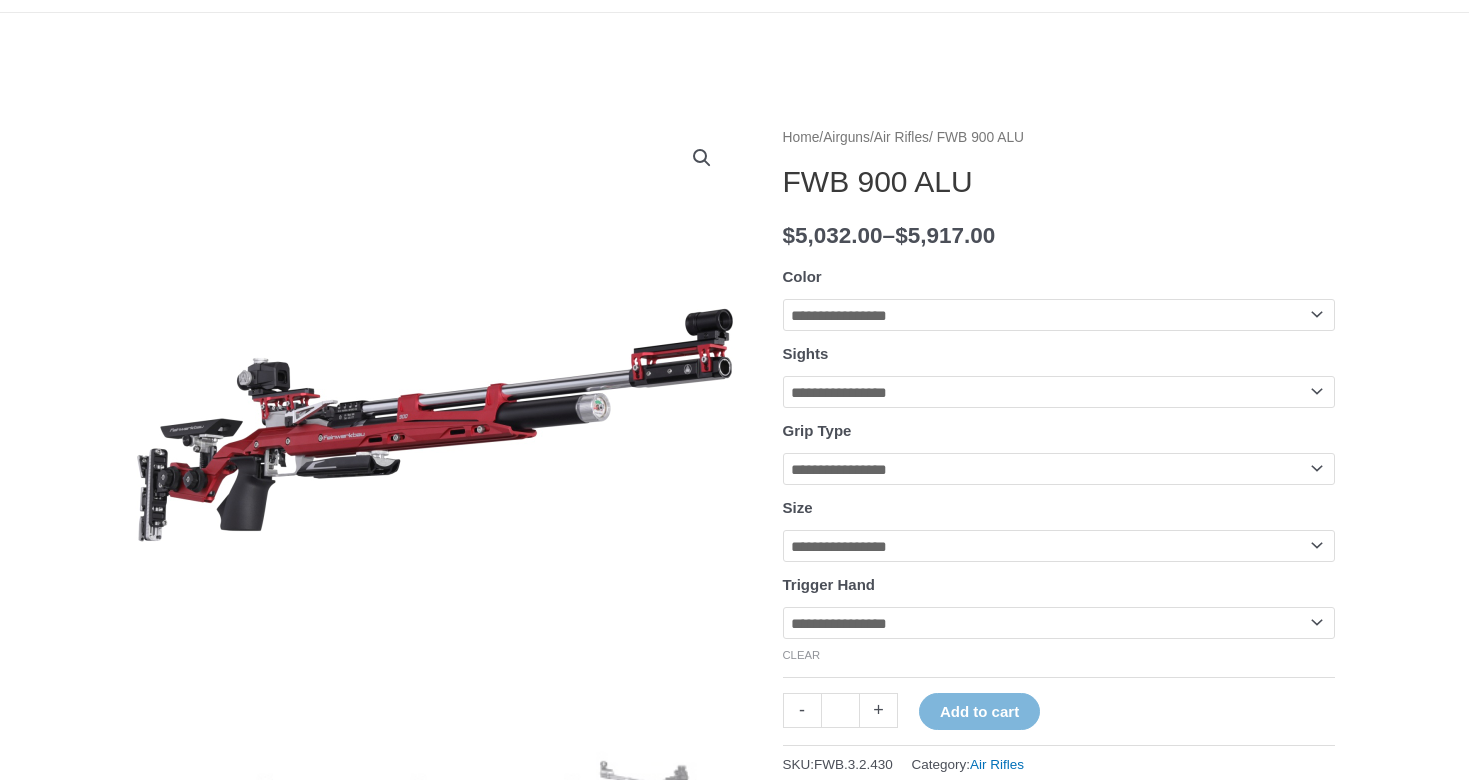 select on "*" 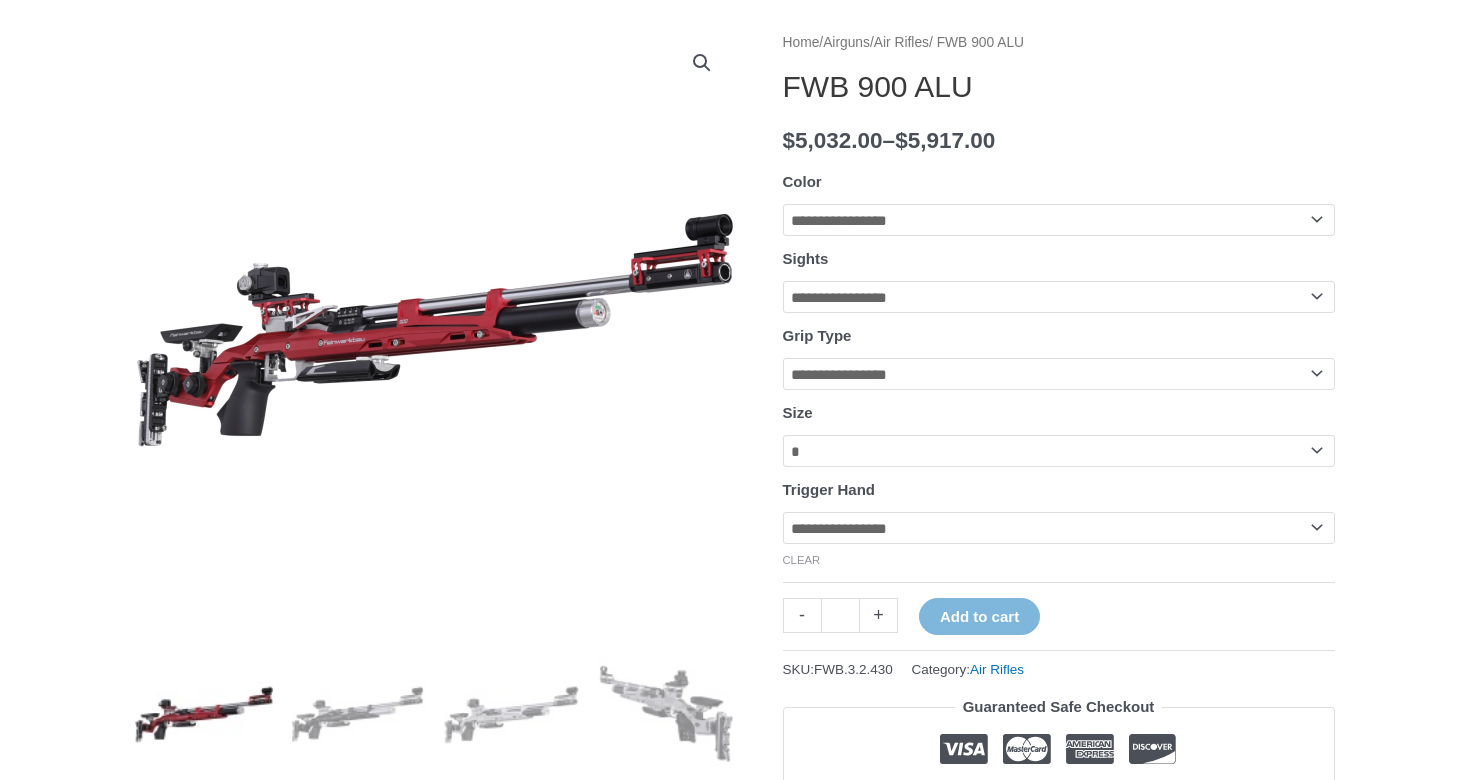 scroll, scrollTop: 255, scrollLeft: 0, axis: vertical 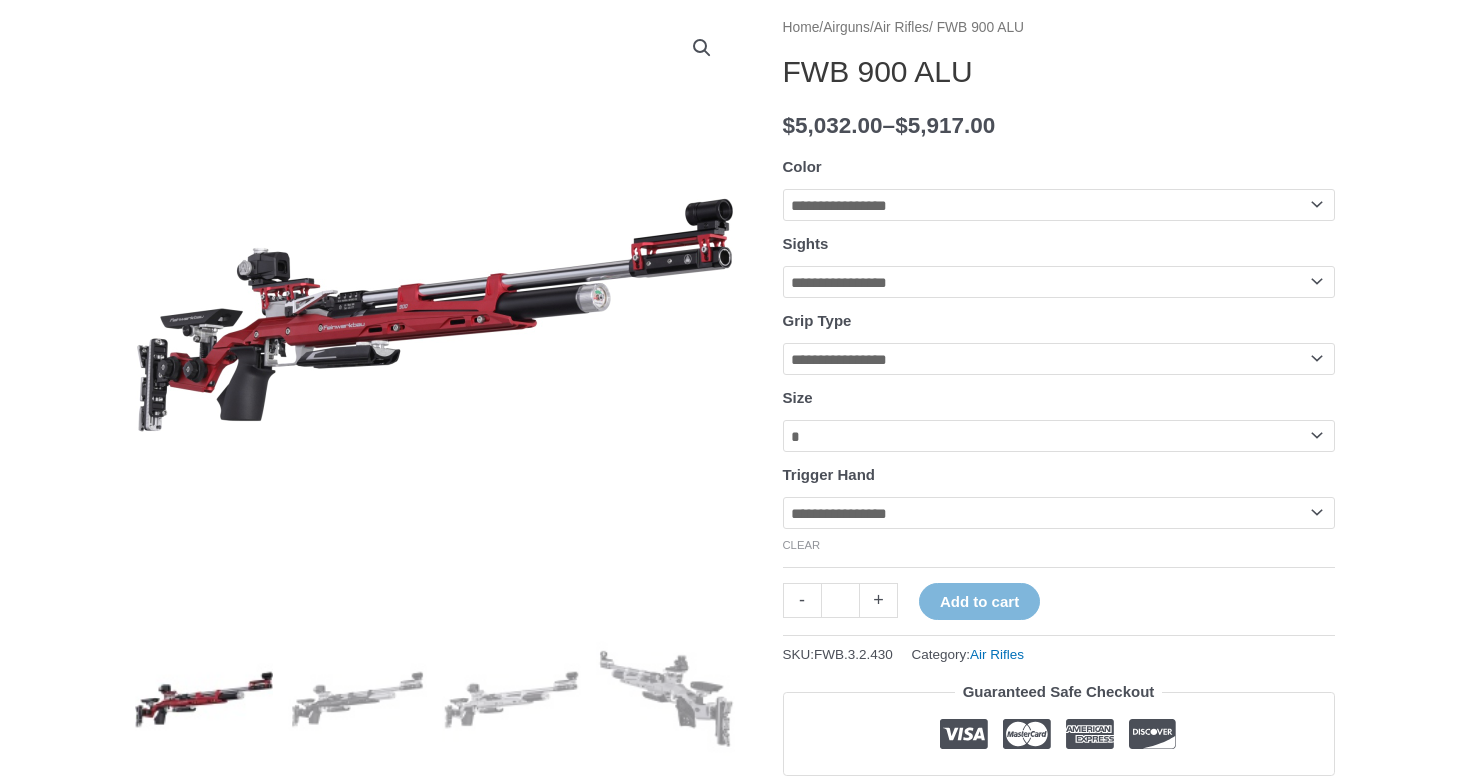 select on "*****" 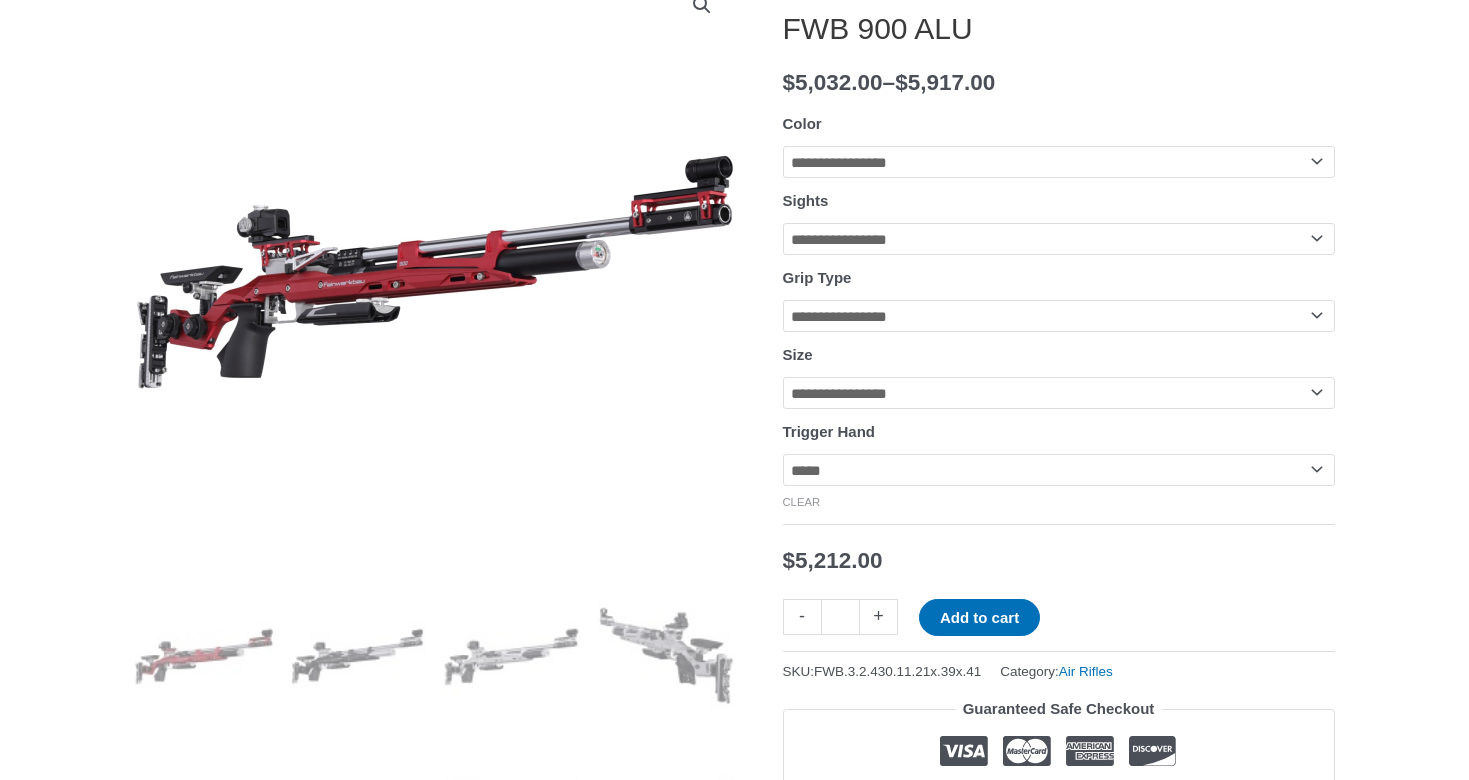 scroll, scrollTop: 342, scrollLeft: 0, axis: vertical 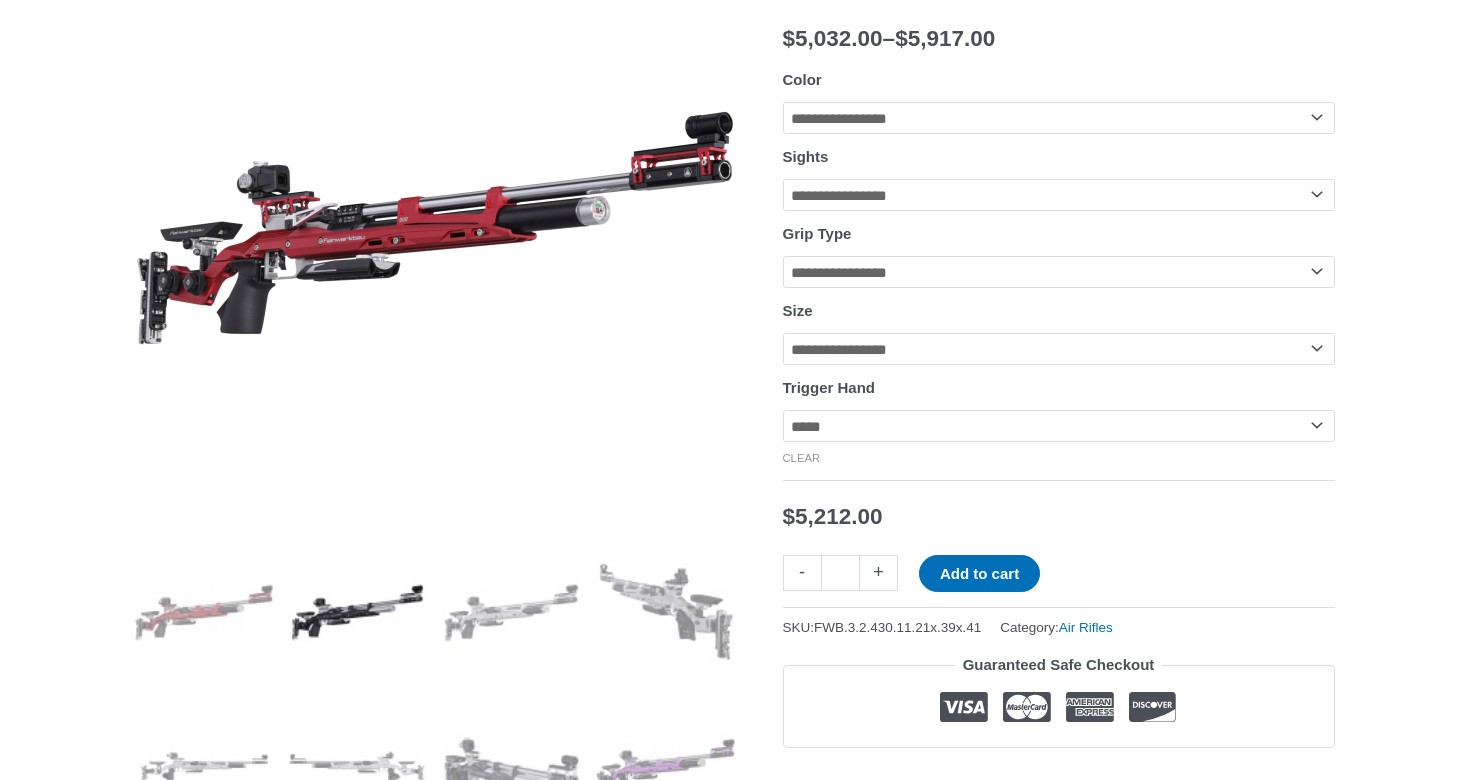 click at bounding box center (357, 612) 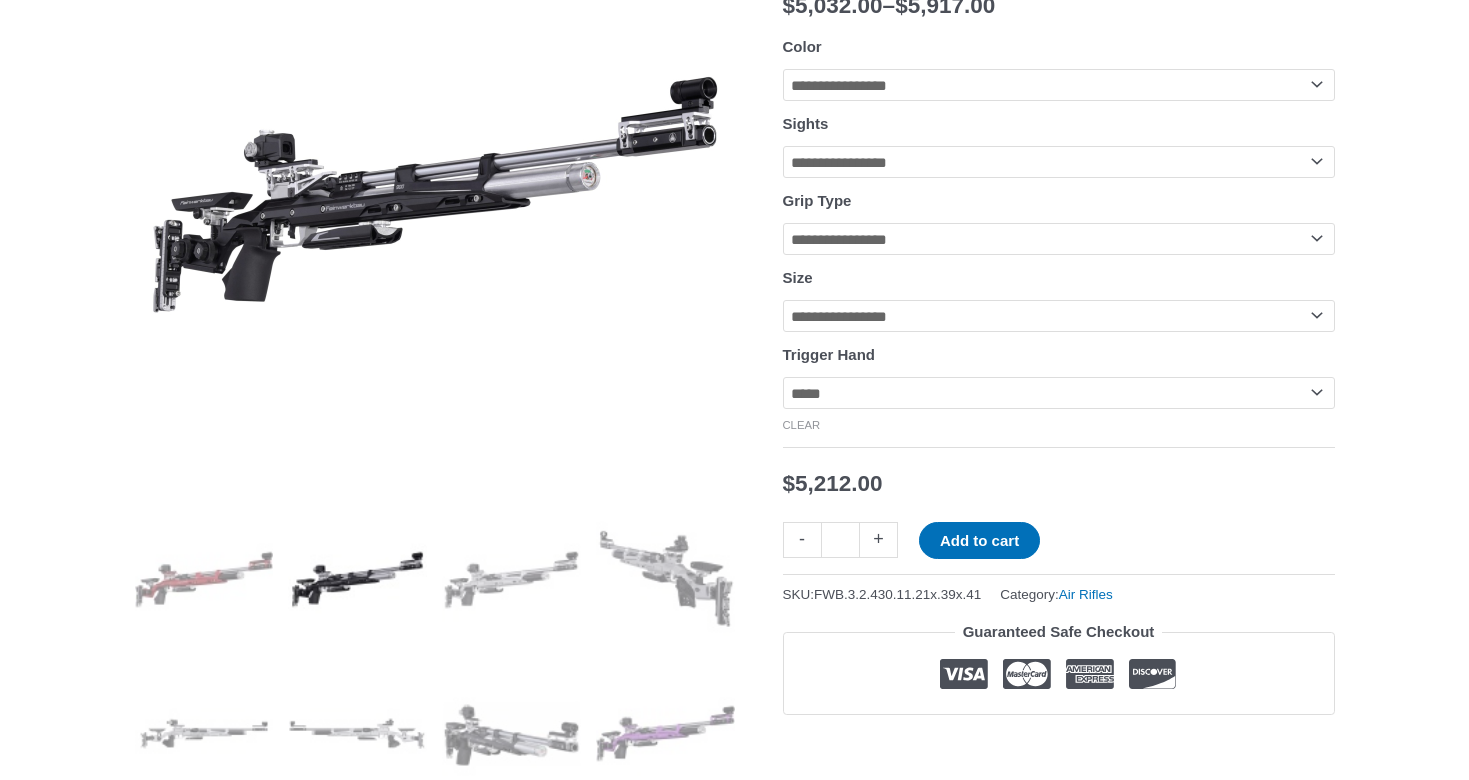 scroll, scrollTop: 394, scrollLeft: 0, axis: vertical 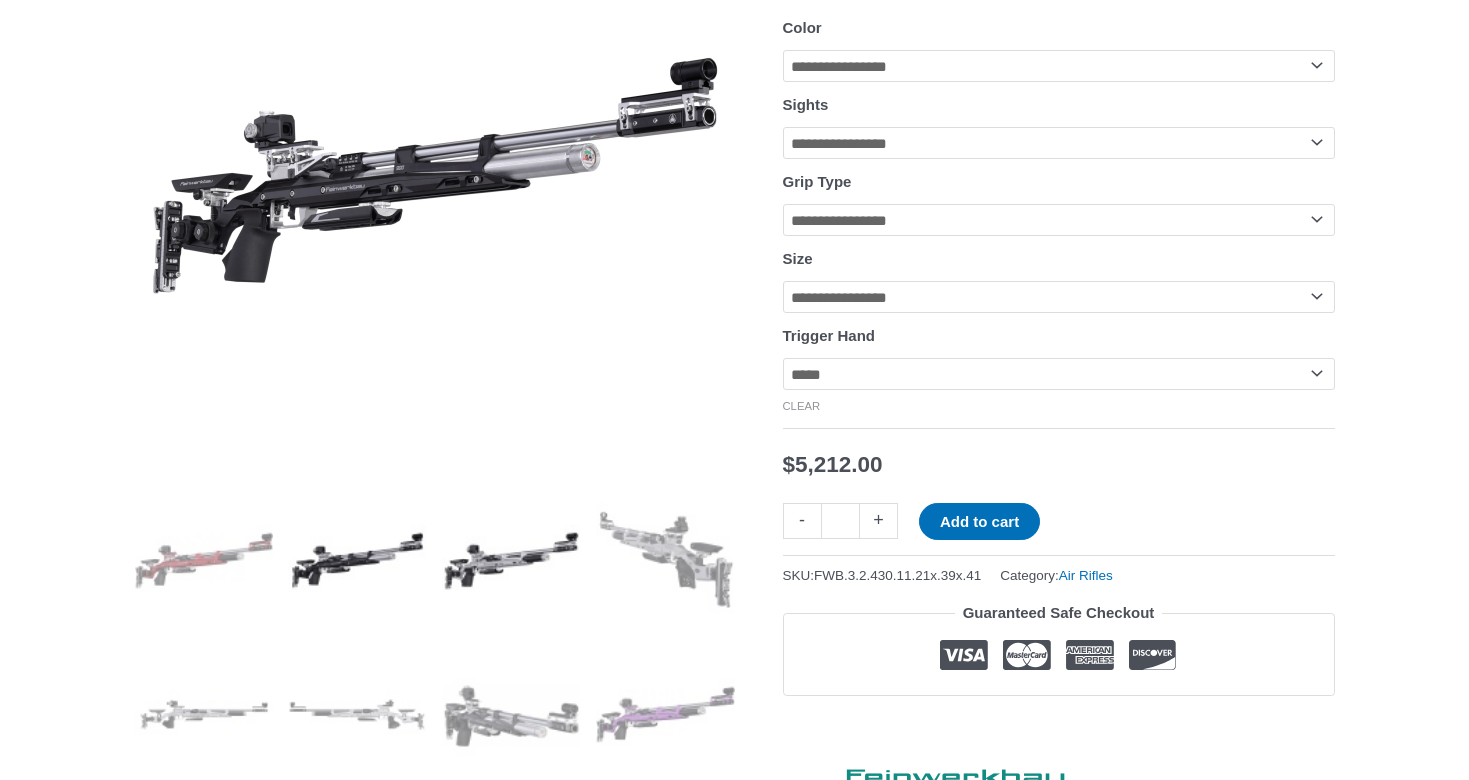 click at bounding box center [511, 560] 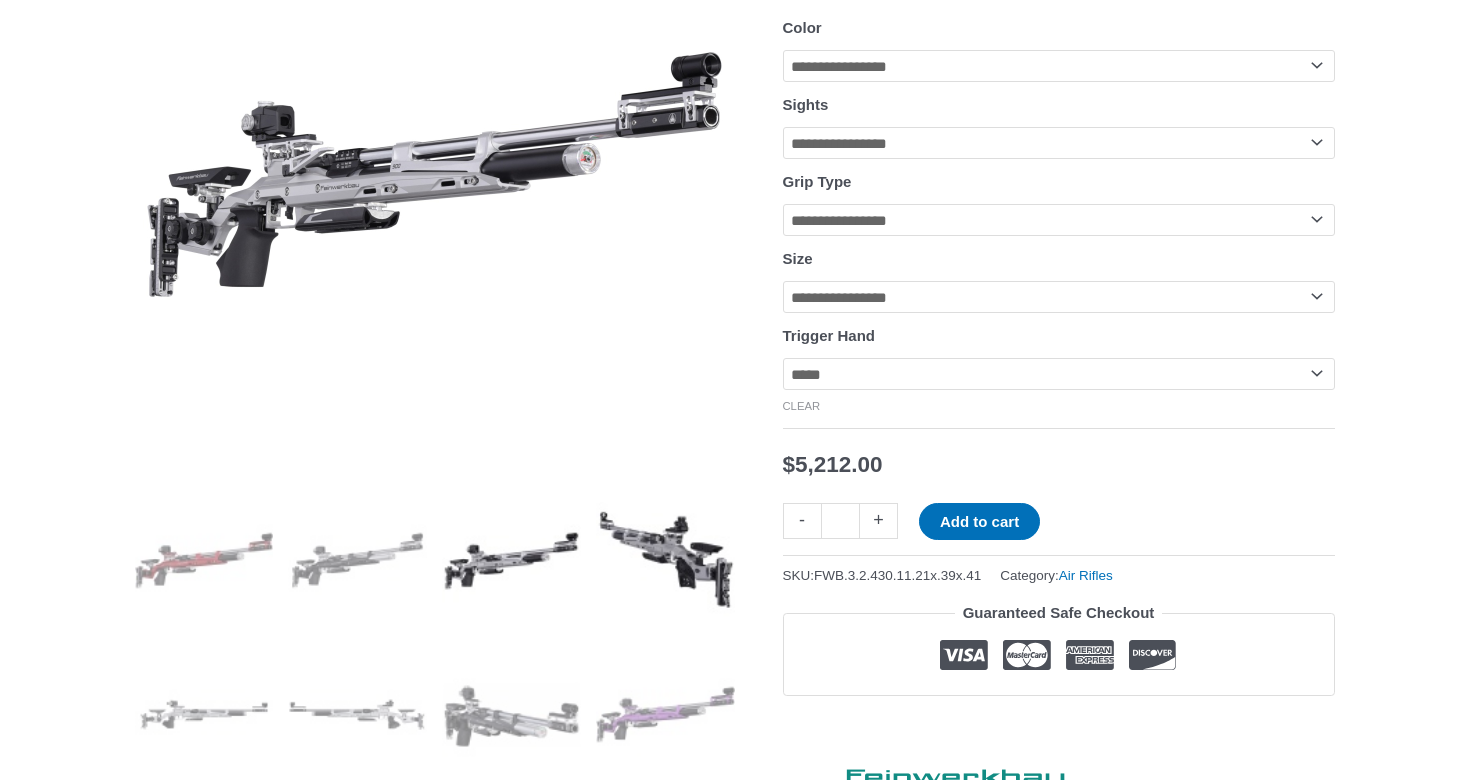 click at bounding box center [665, 560] 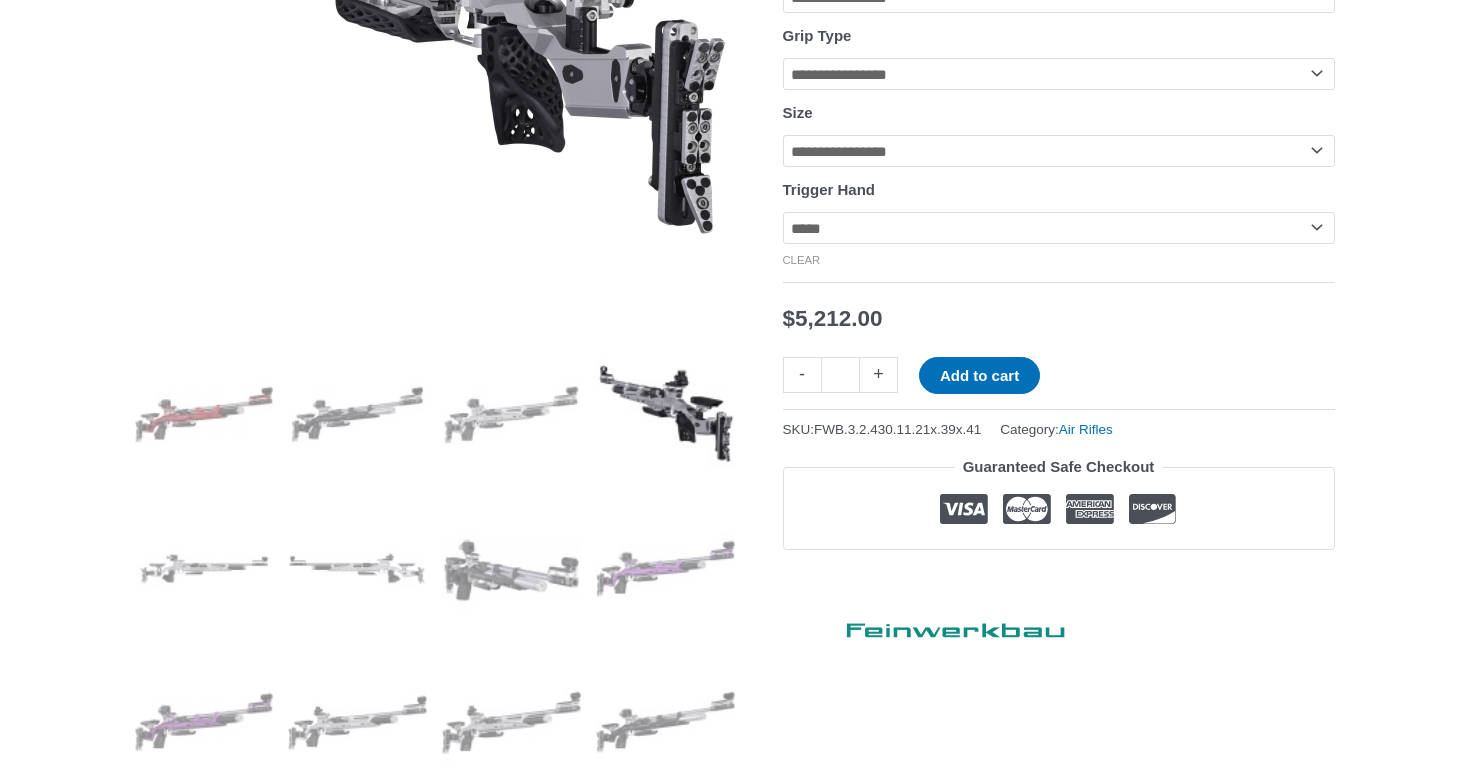 scroll, scrollTop: 552, scrollLeft: 0, axis: vertical 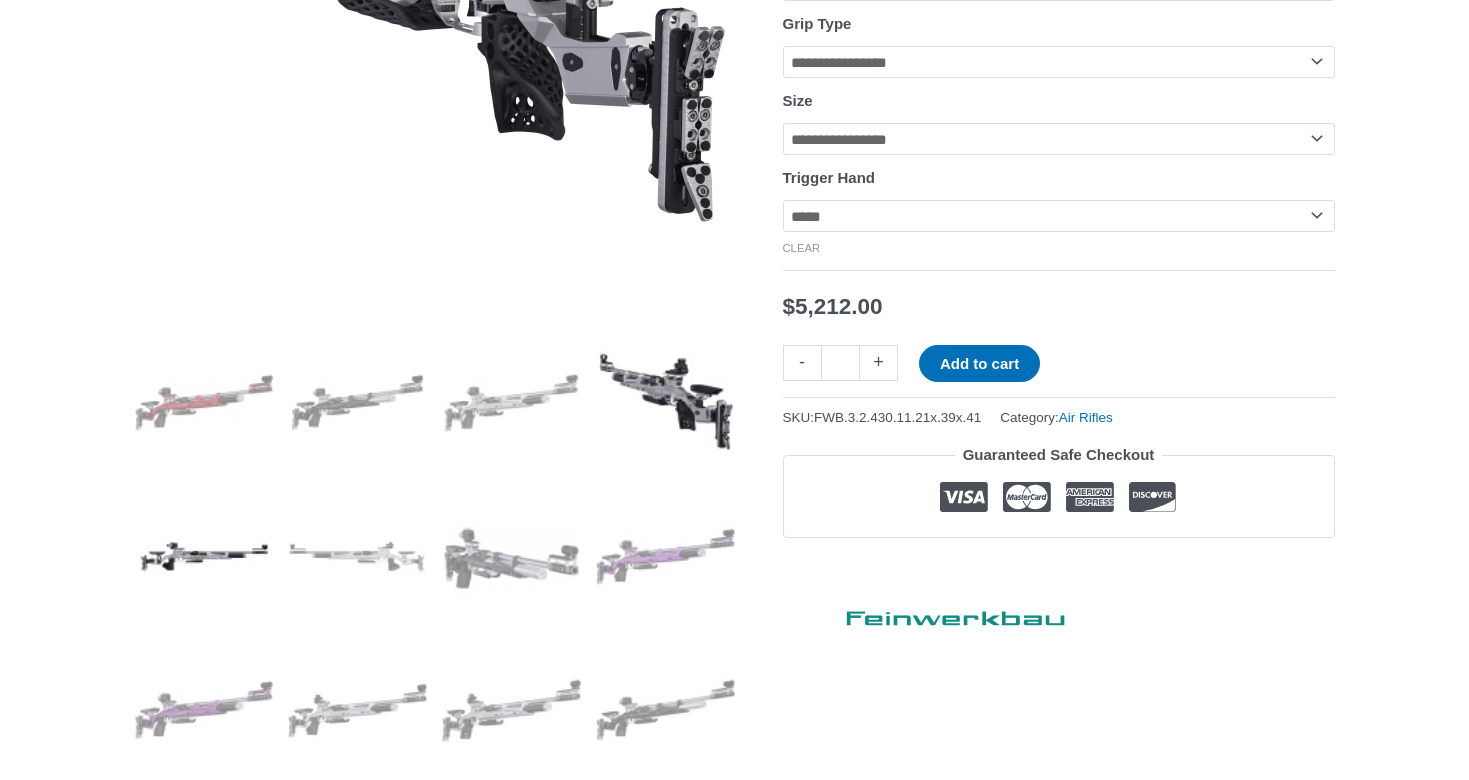 click at bounding box center (204, 556) 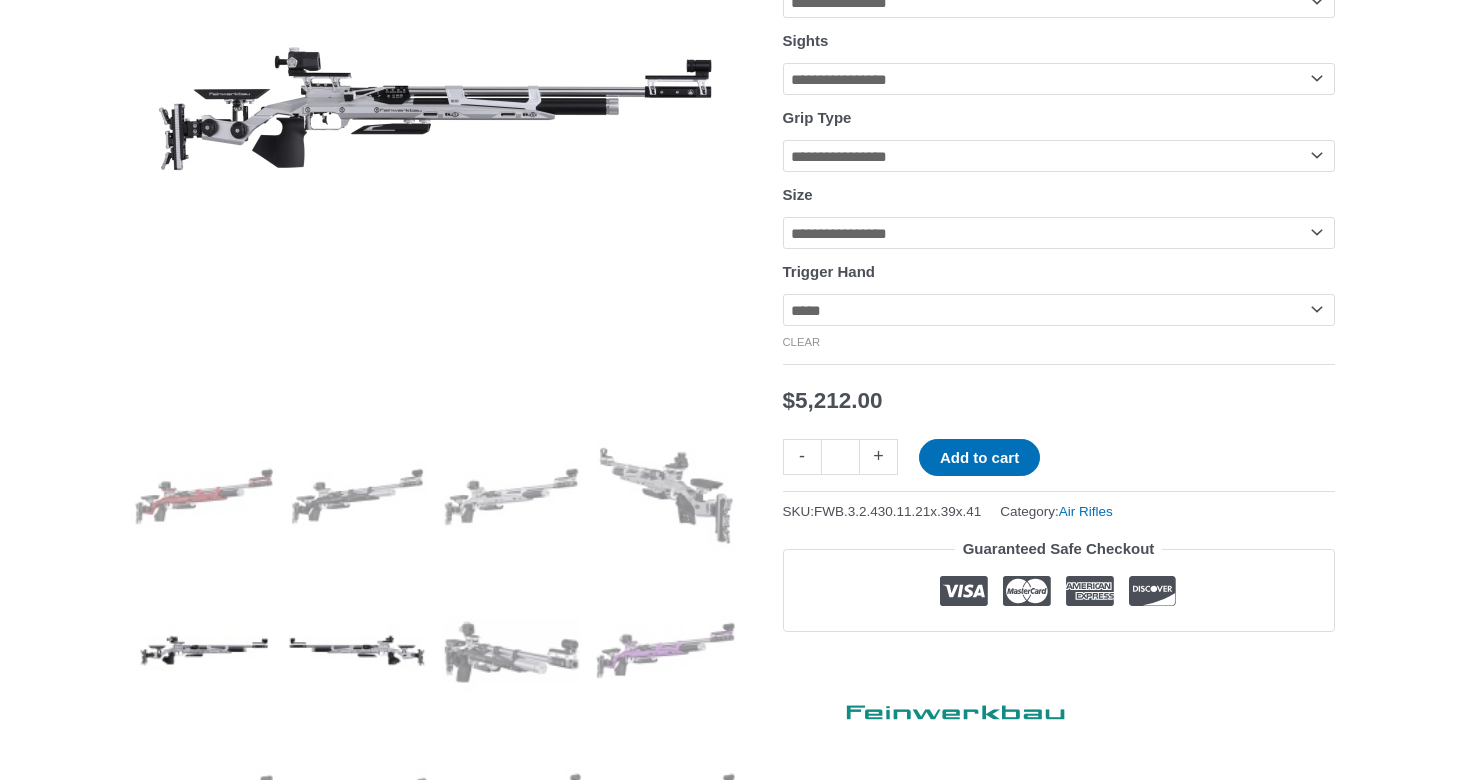 scroll, scrollTop: 458, scrollLeft: 0, axis: vertical 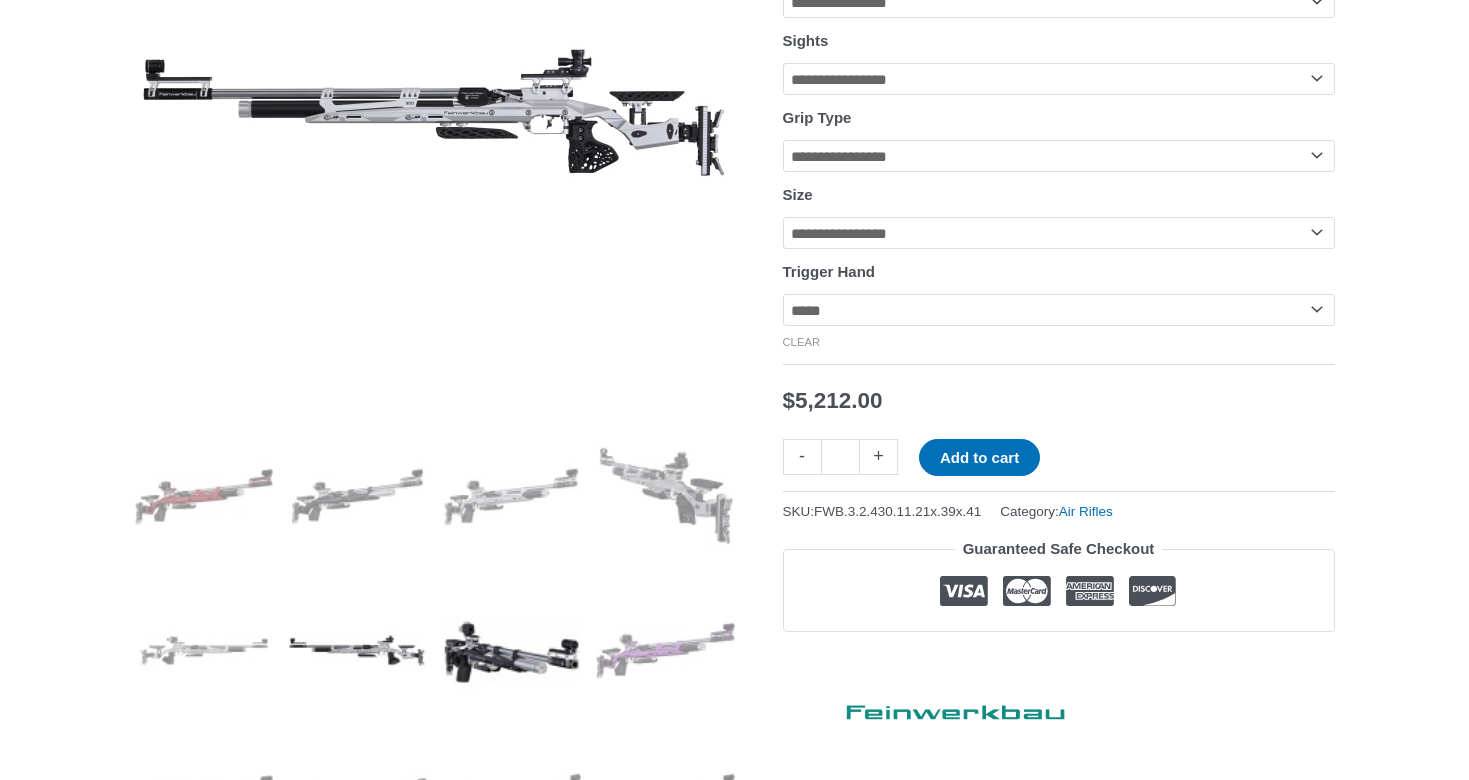 click at bounding box center (511, 650) 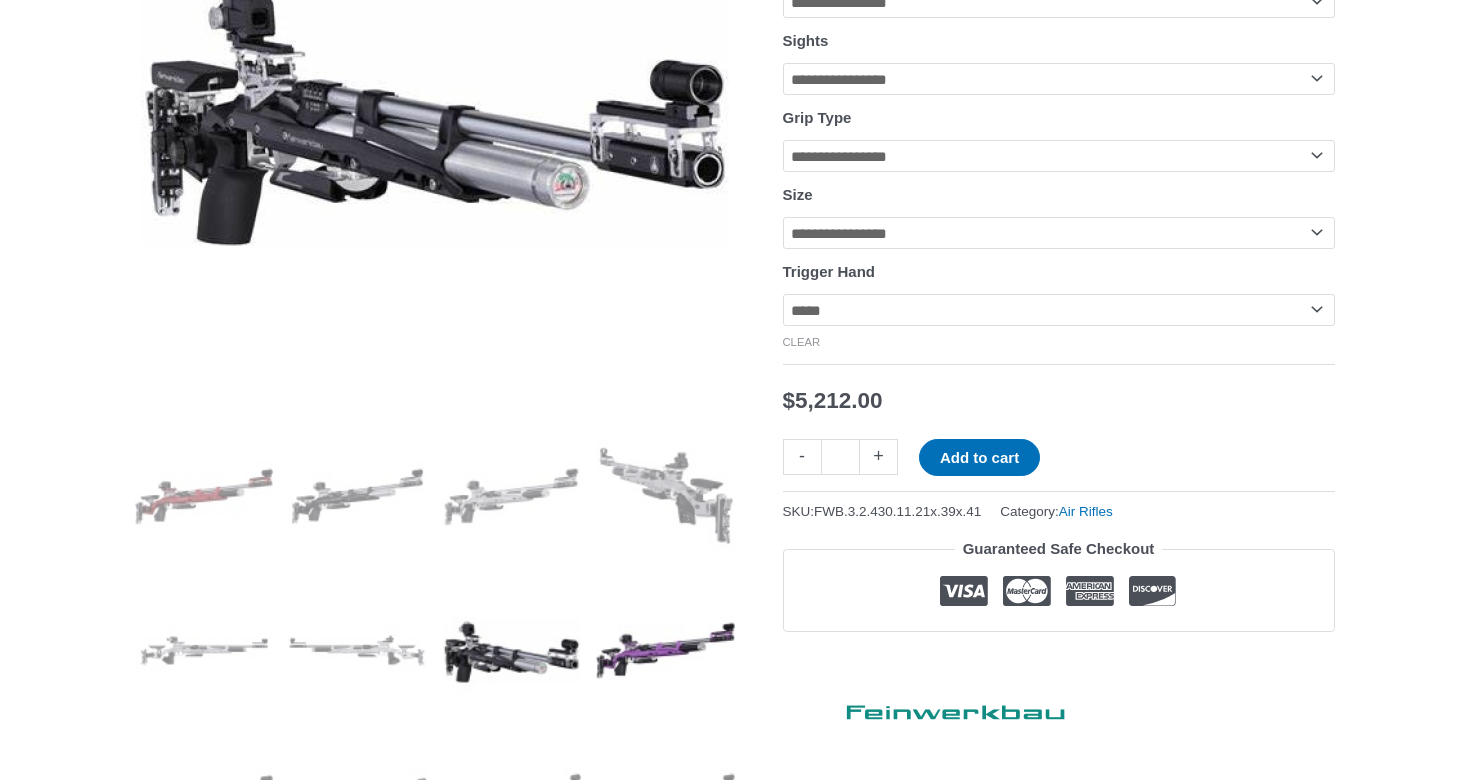 click at bounding box center [665, 650] 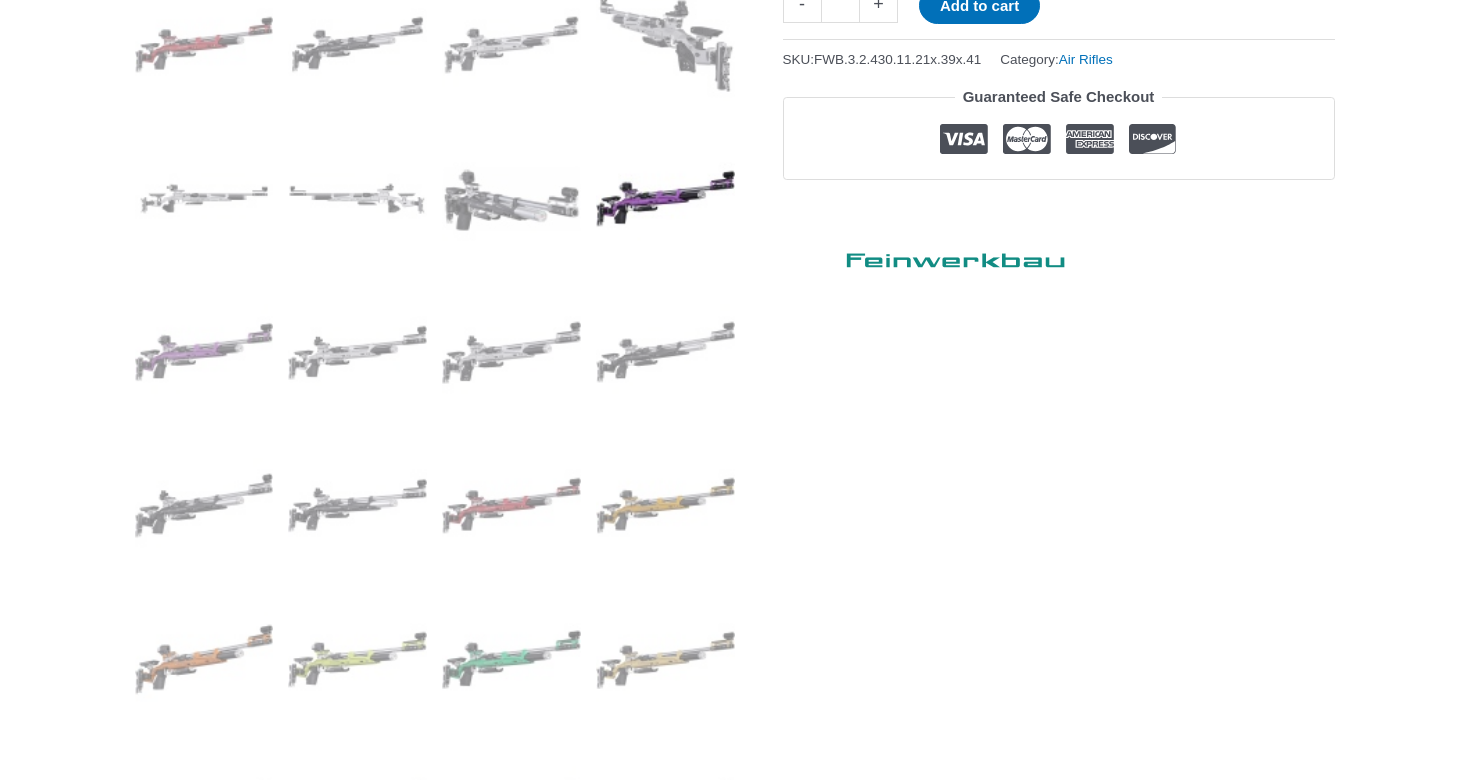 scroll, scrollTop: 885, scrollLeft: 0, axis: vertical 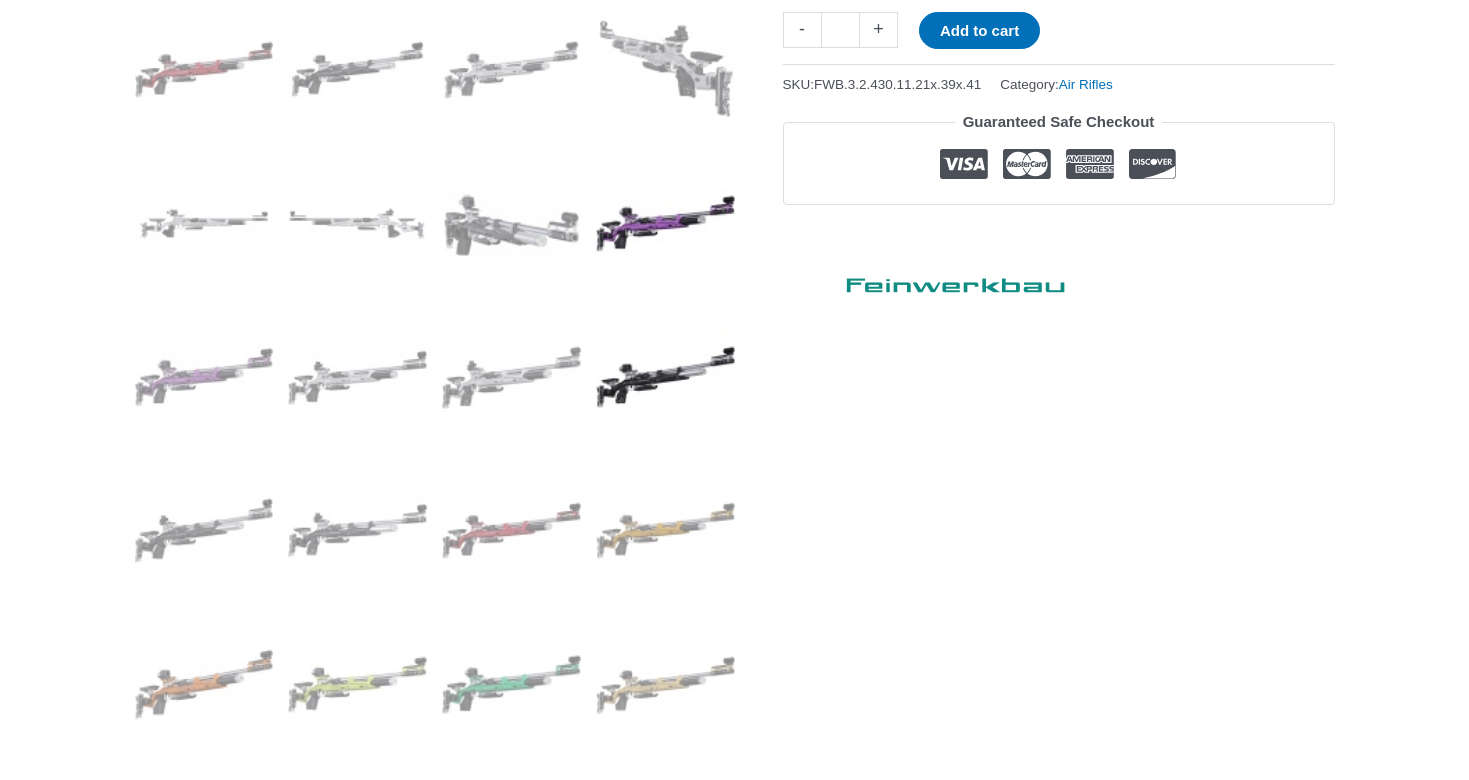click at bounding box center [665, 377] 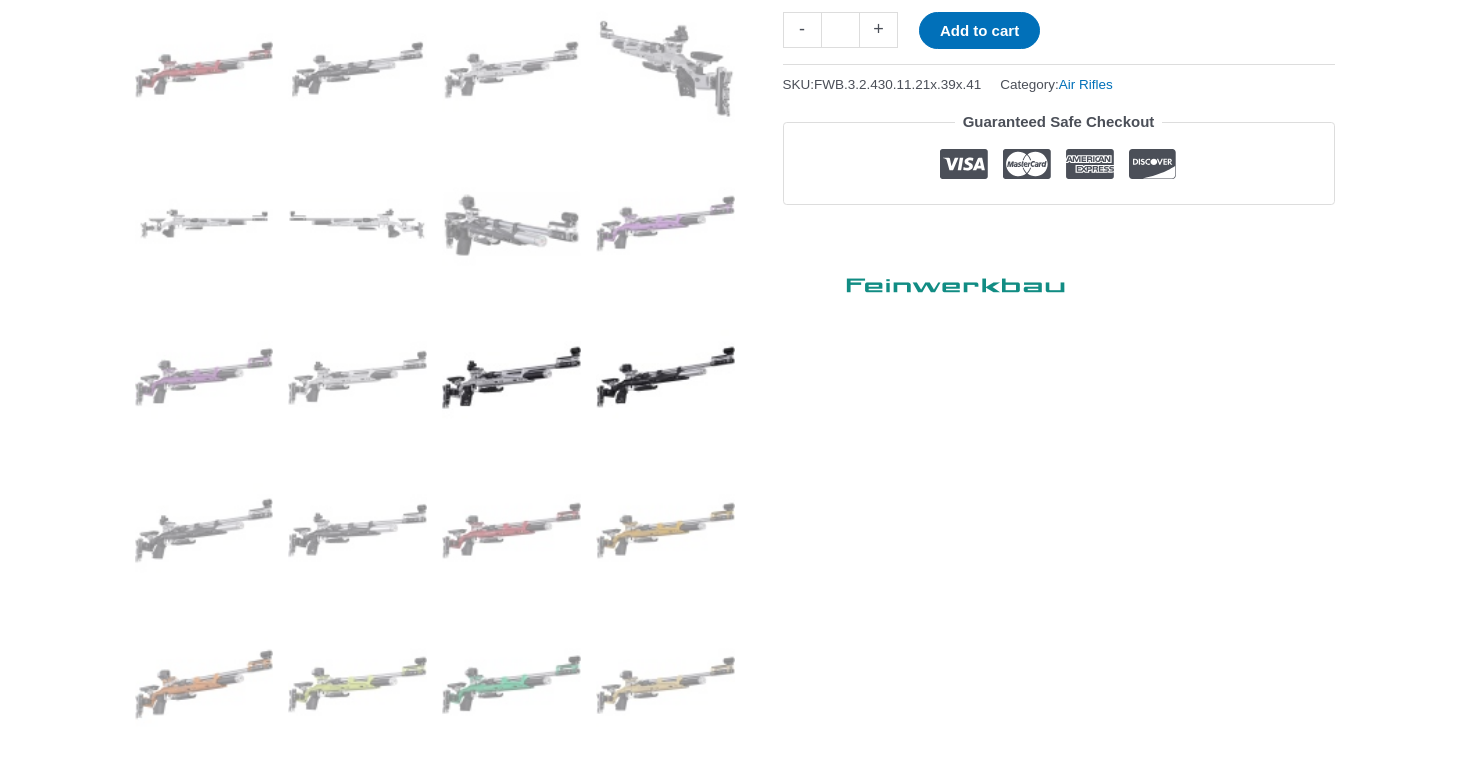 click at bounding box center (511, 377) 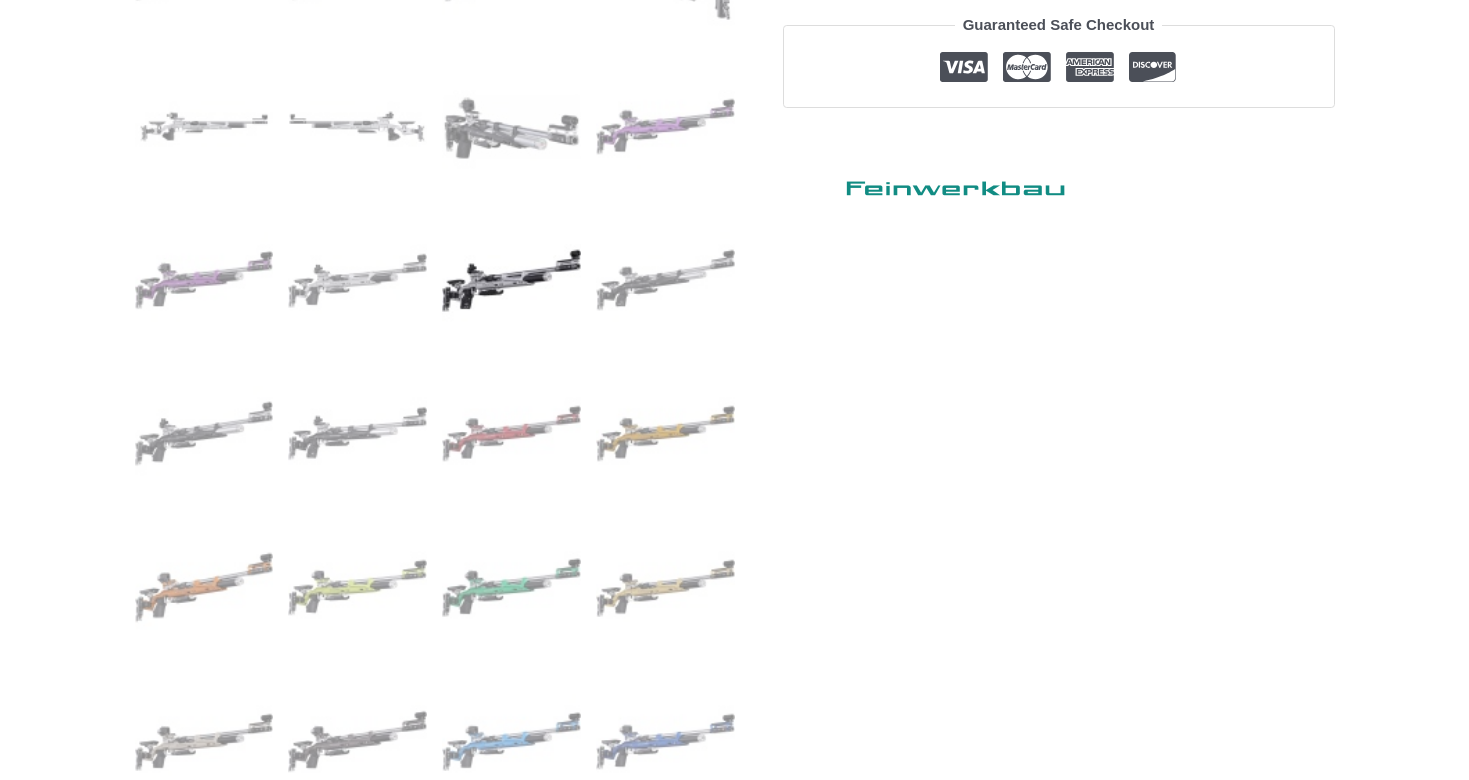 scroll, scrollTop: 989, scrollLeft: 0, axis: vertical 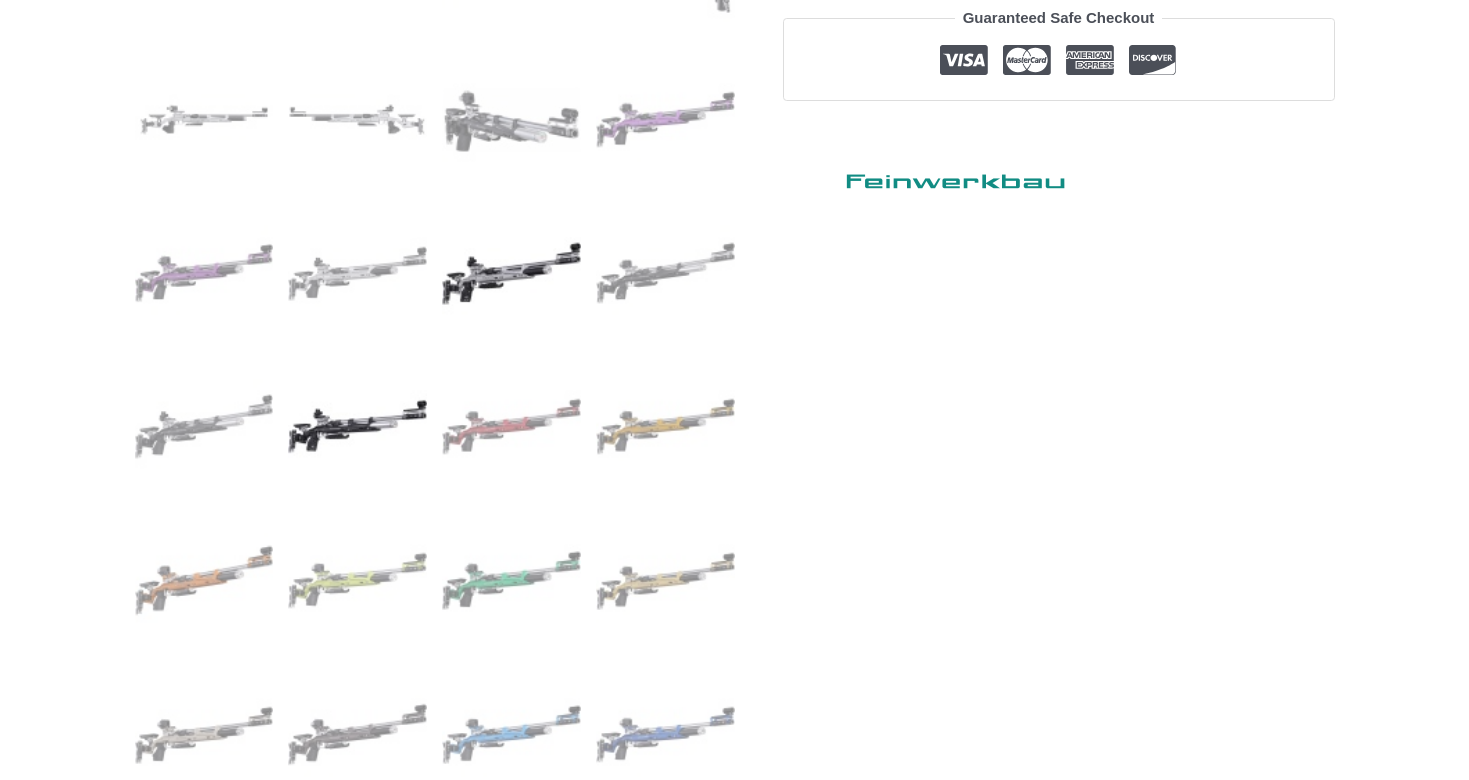 click at bounding box center (357, 426) 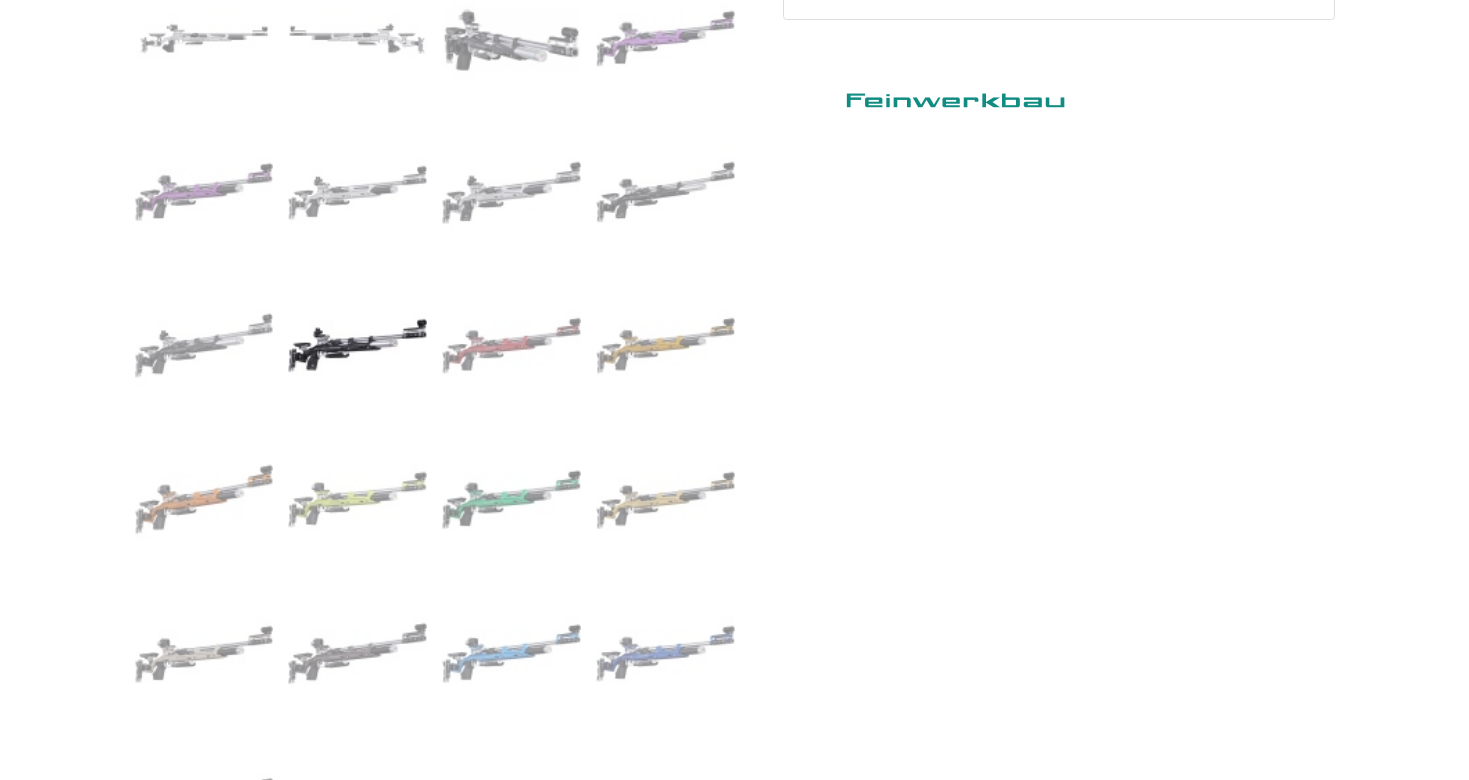 scroll, scrollTop: 1078, scrollLeft: 0, axis: vertical 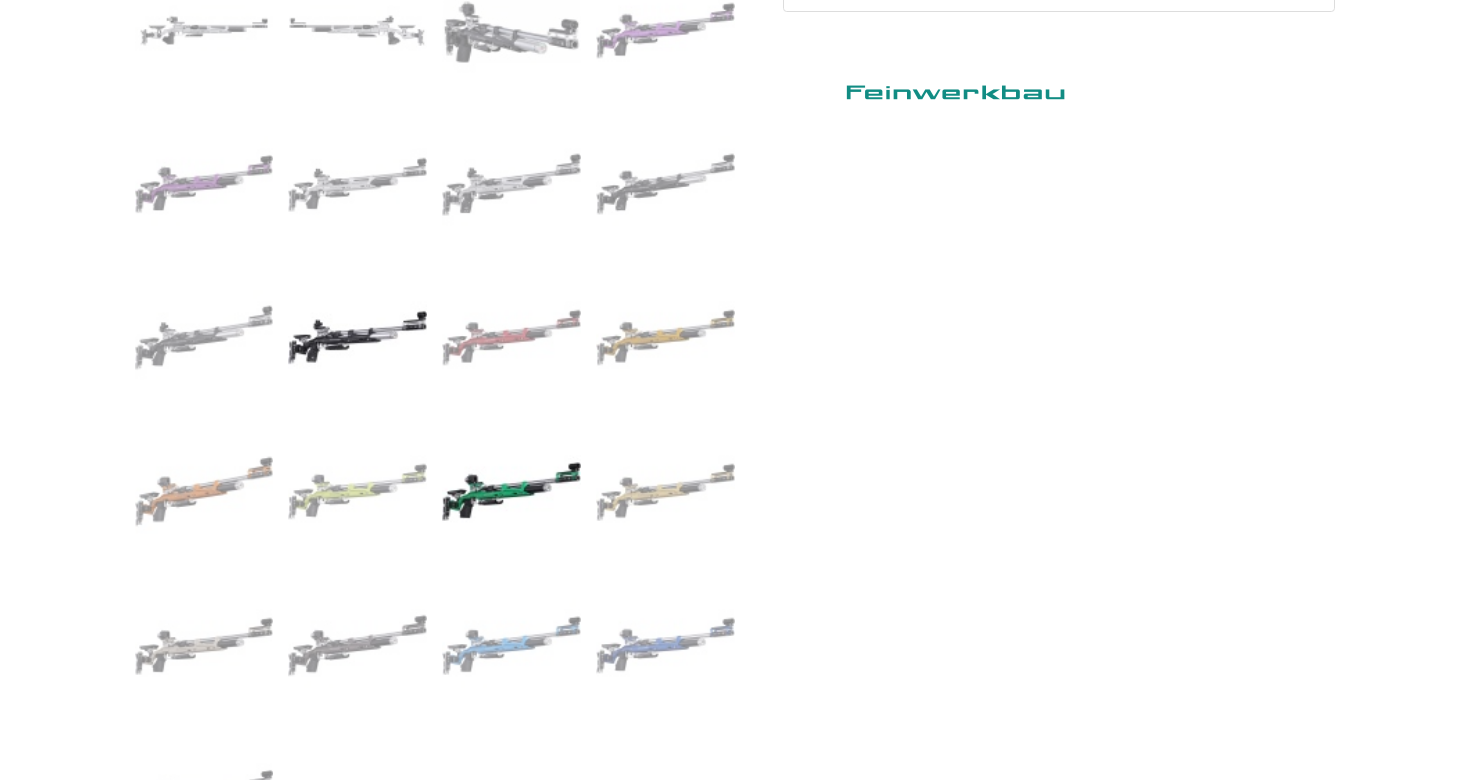 click at bounding box center [511, 491] 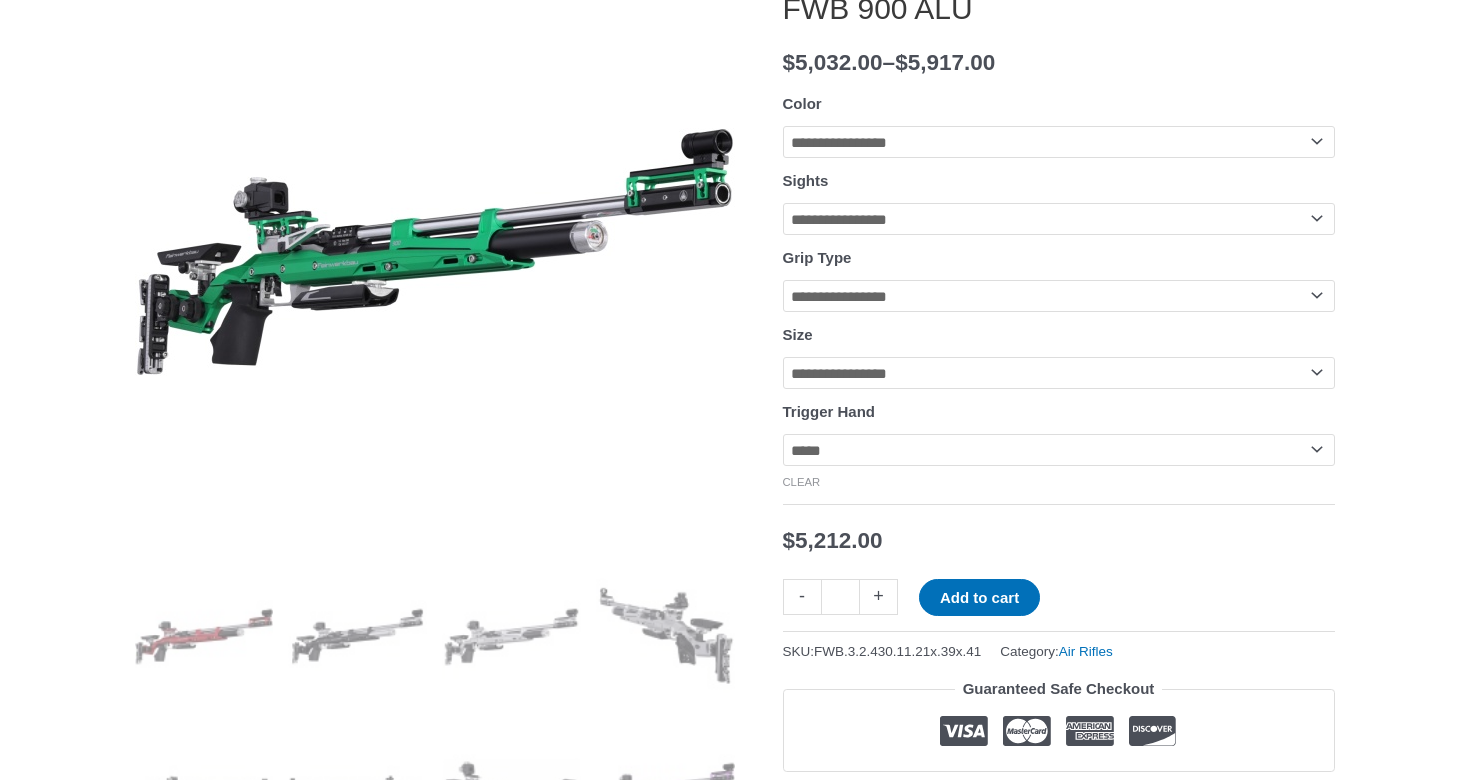 scroll, scrollTop: 325, scrollLeft: 0, axis: vertical 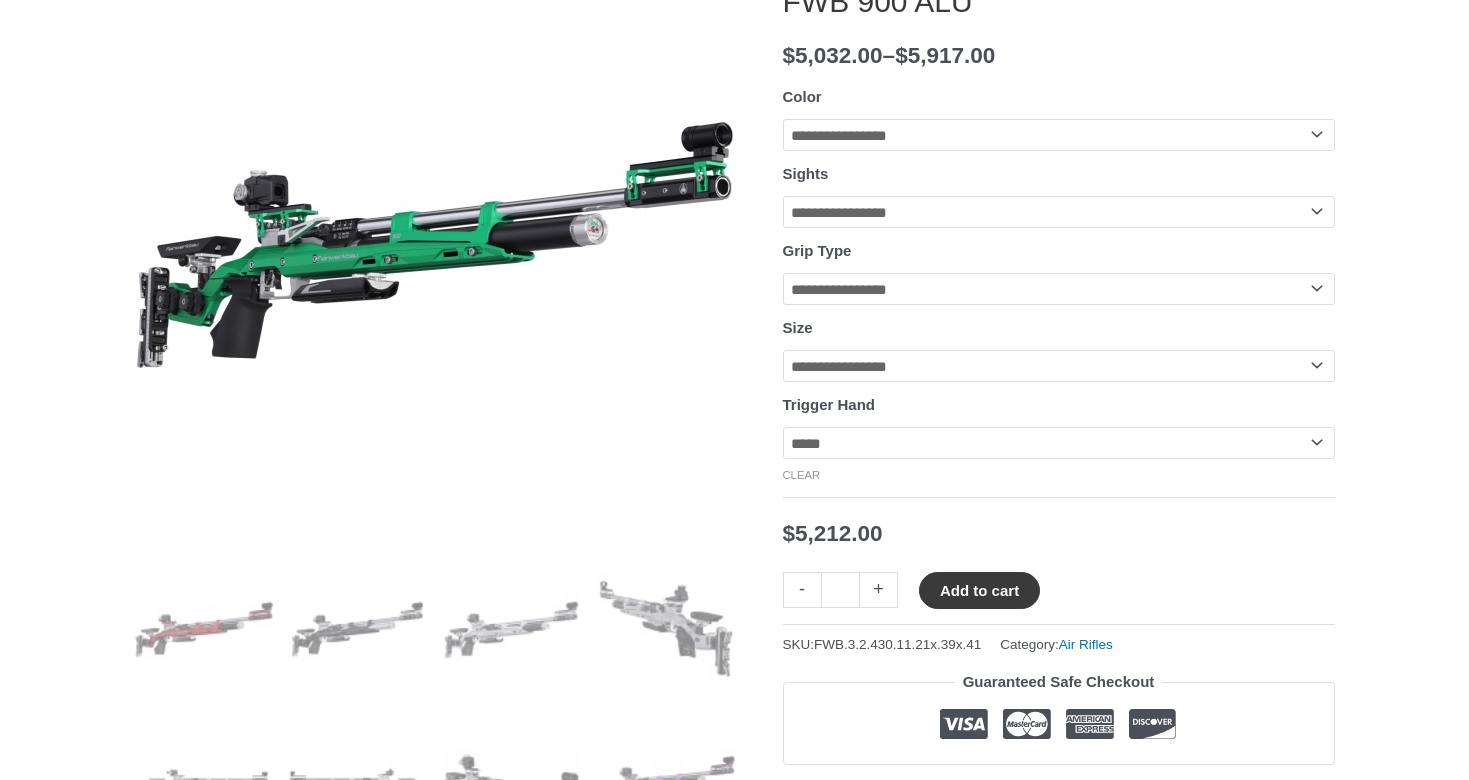 click on "Add to cart" 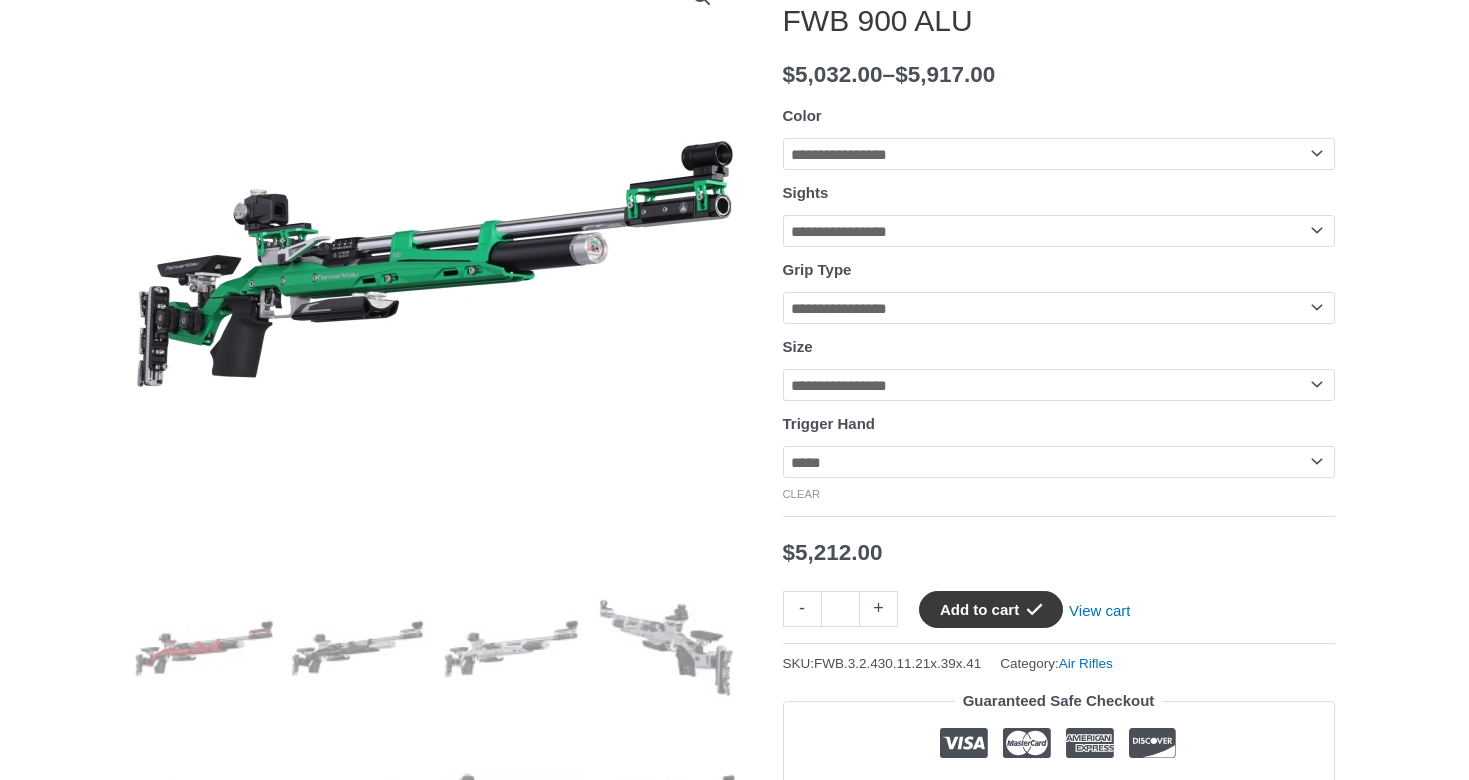 scroll, scrollTop: 302, scrollLeft: 0, axis: vertical 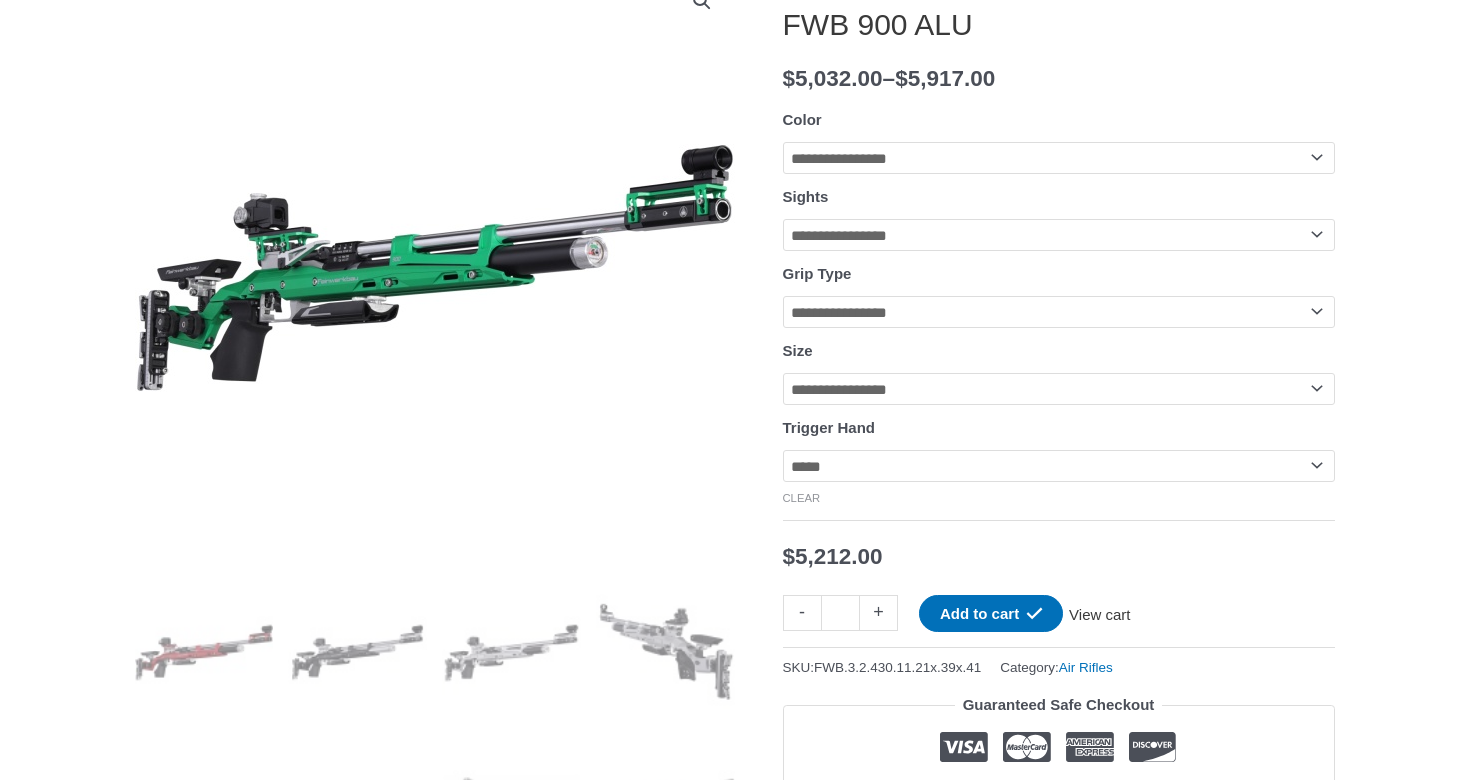click on "View cart" 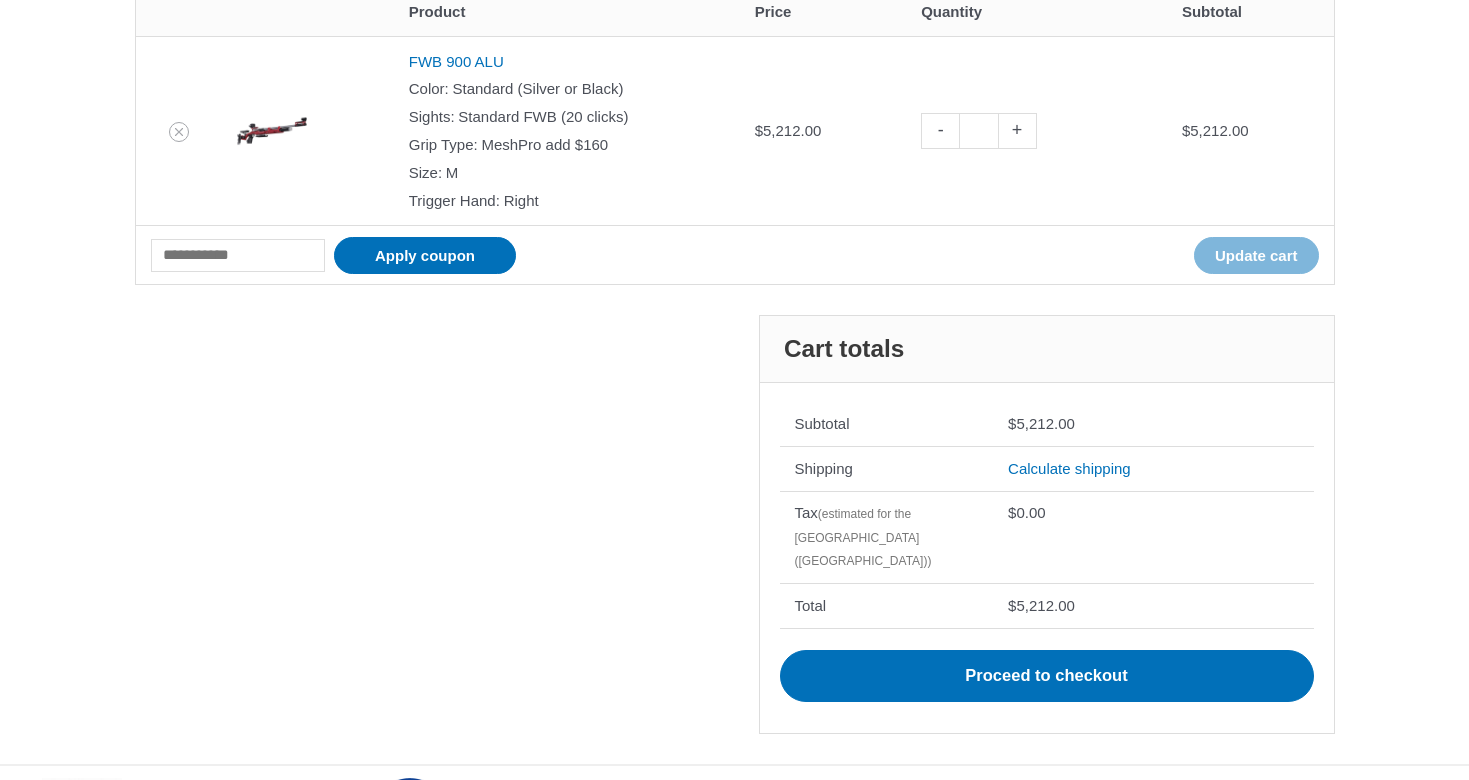 scroll, scrollTop: 392, scrollLeft: 0, axis: vertical 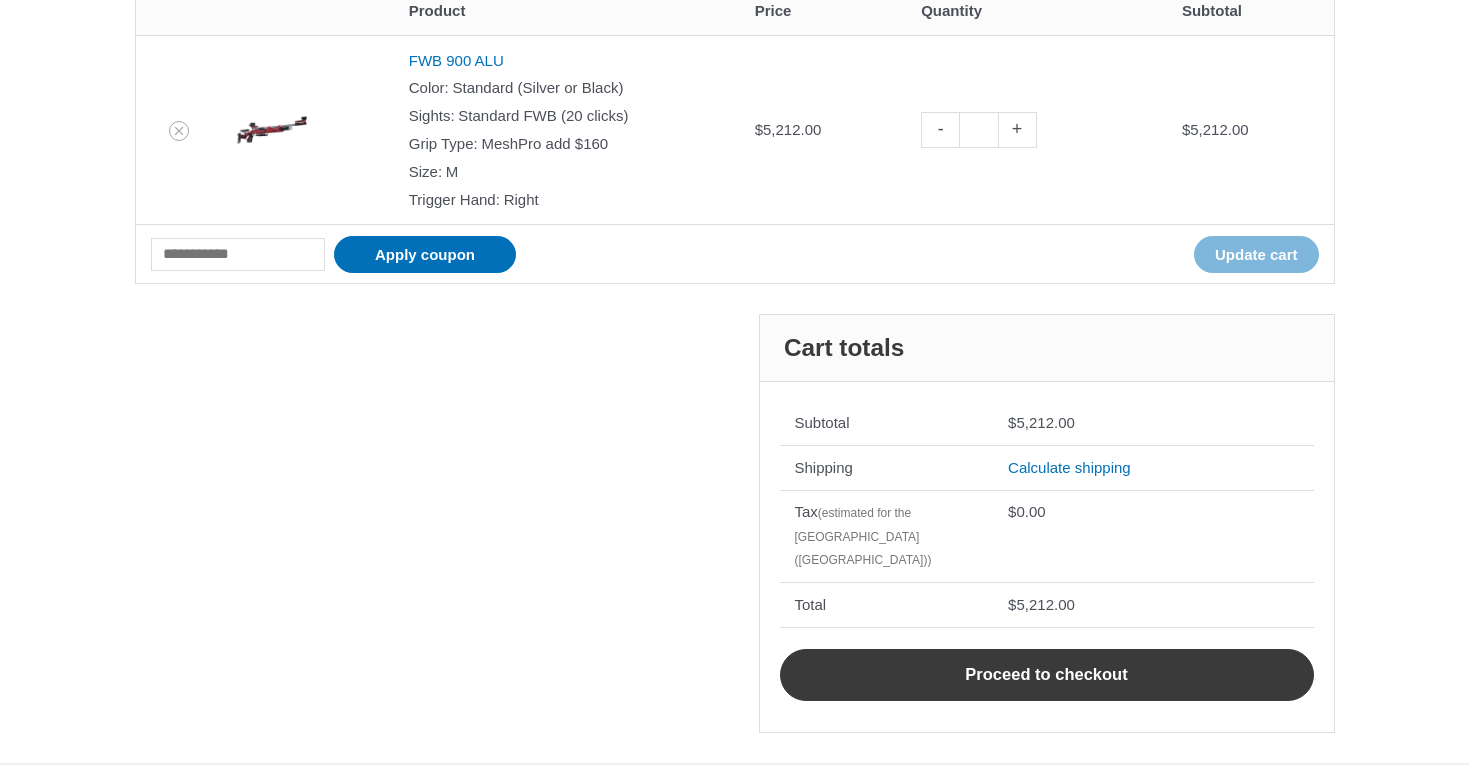 click on "Proceed to checkout" at bounding box center (1047, 675) 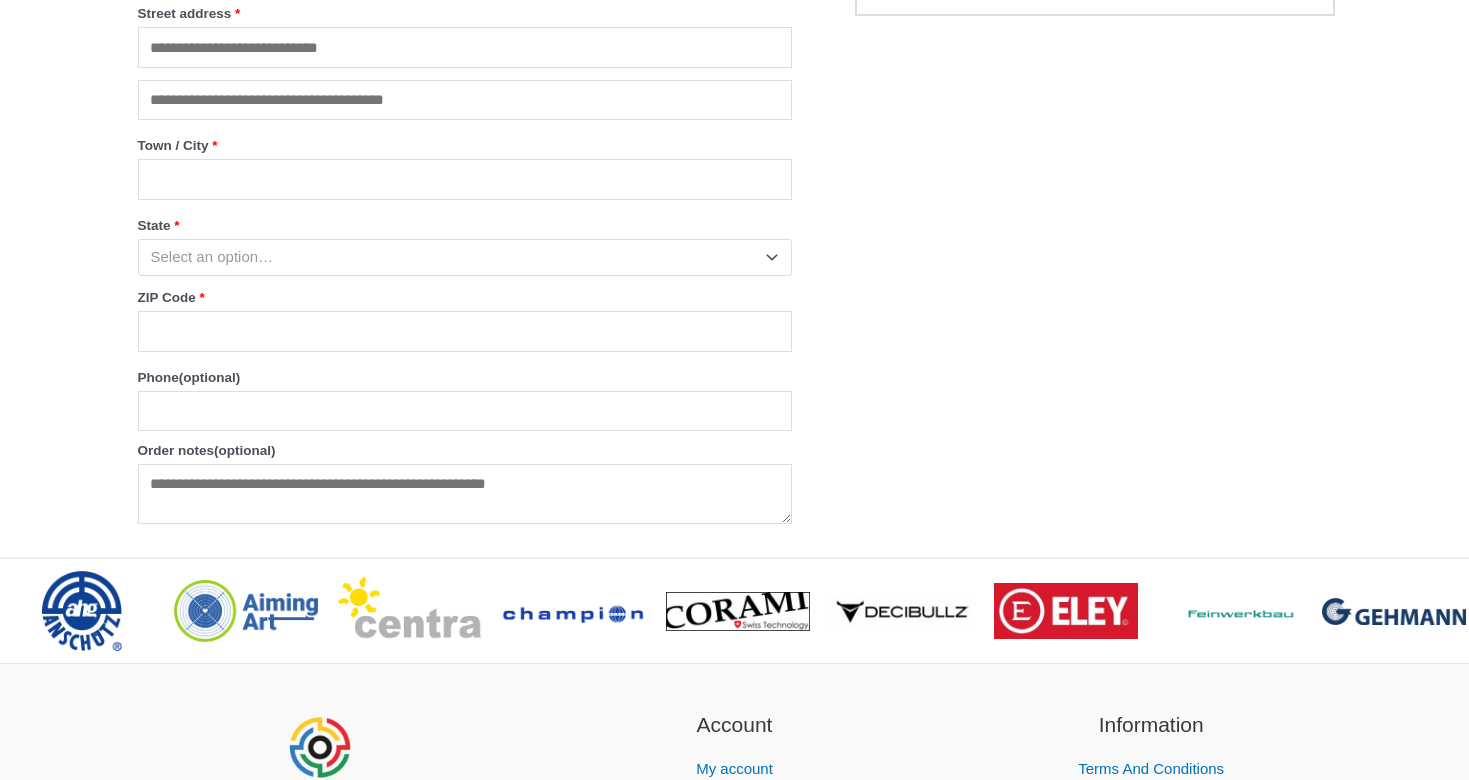 scroll, scrollTop: 1741, scrollLeft: 0, axis: vertical 